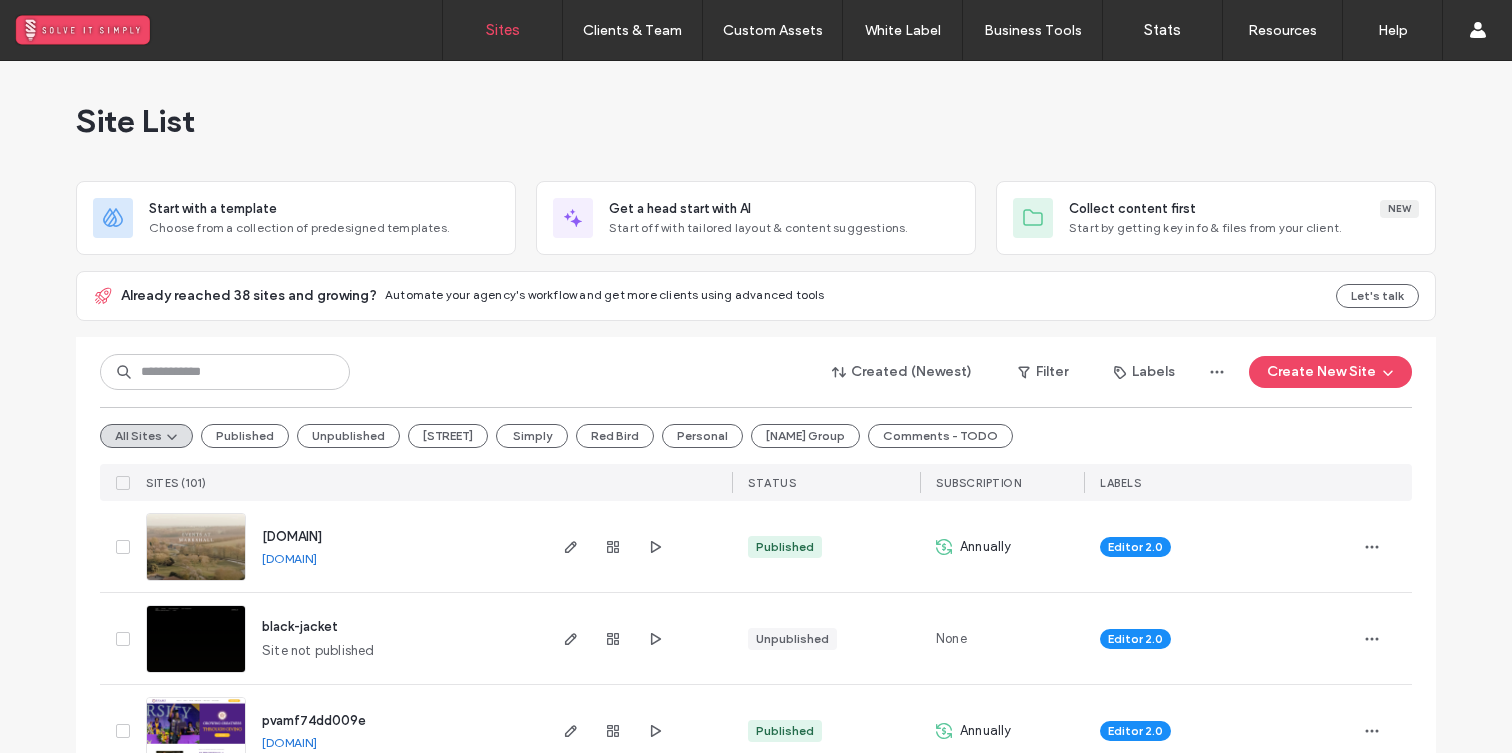 scroll, scrollTop: 0, scrollLeft: 0, axis: both 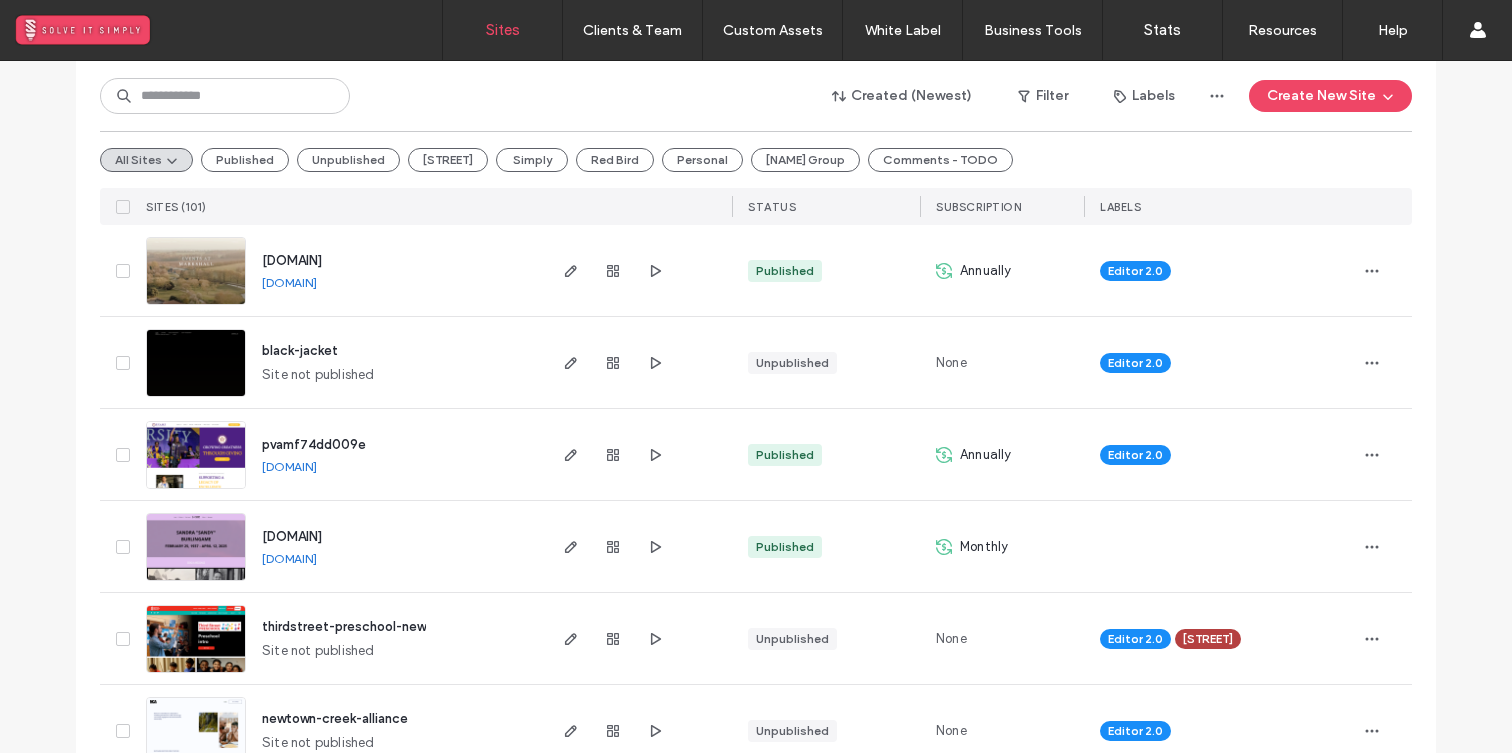 click on "black-jacket" at bounding box center [300, 350] 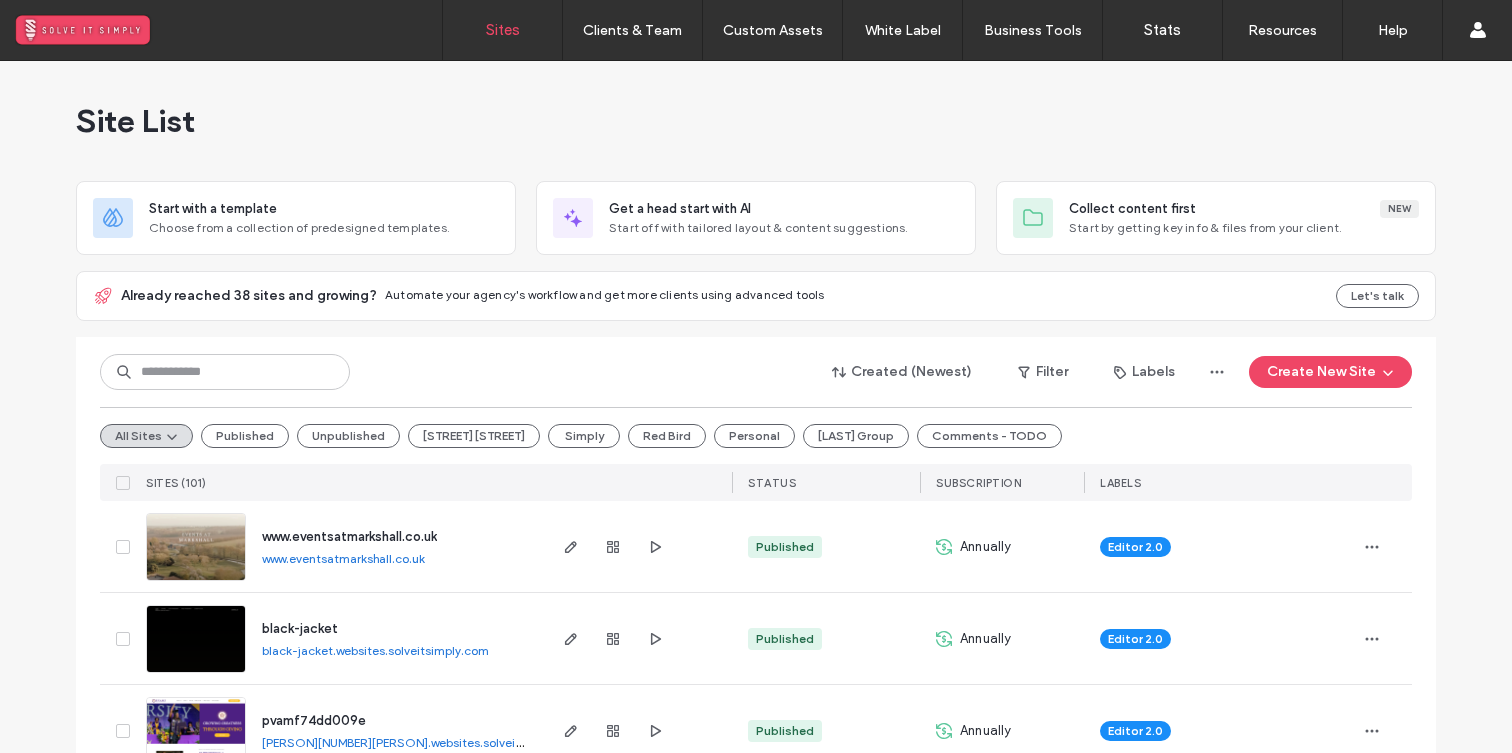 scroll, scrollTop: 0, scrollLeft: 0, axis: both 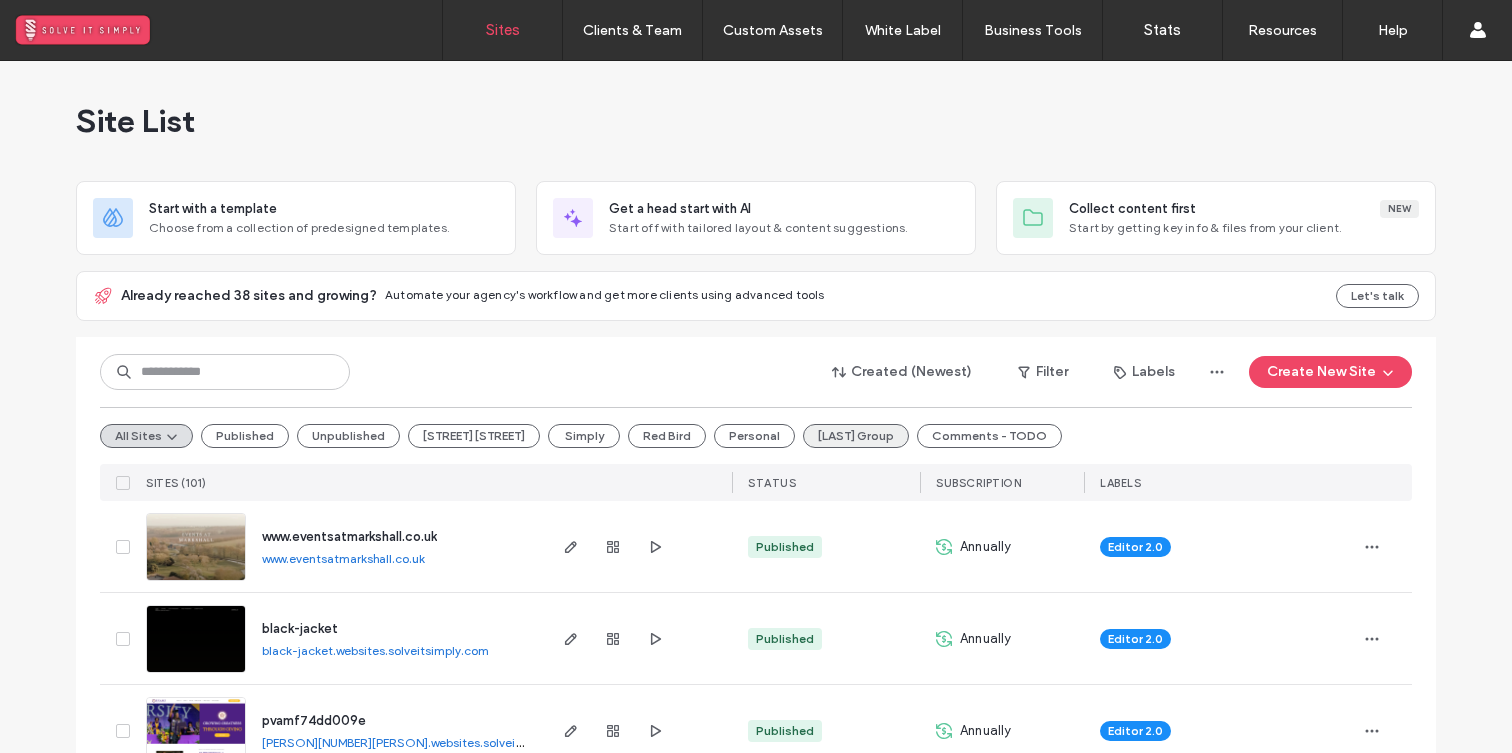 click on "Grinsted Group" at bounding box center (856, 436) 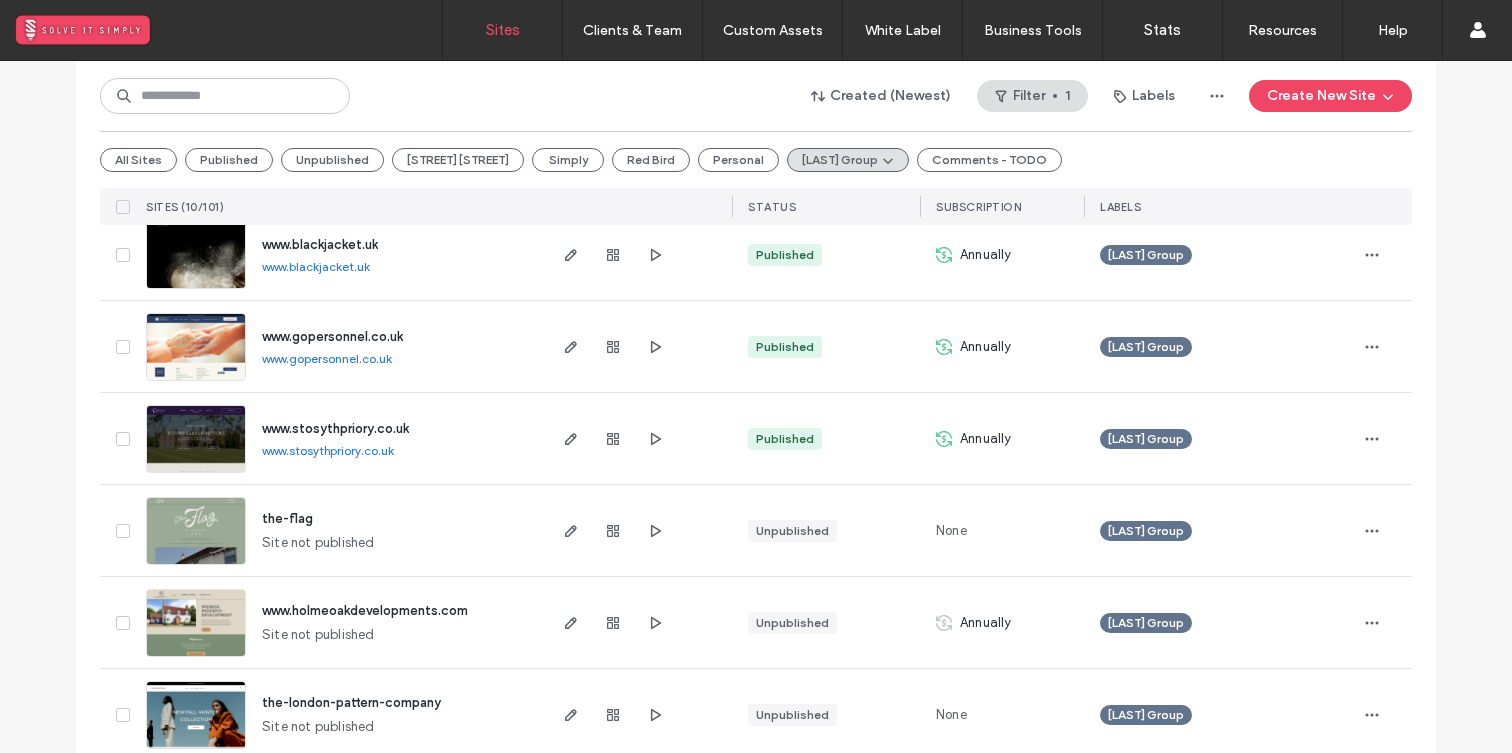 scroll, scrollTop: 472, scrollLeft: 0, axis: vertical 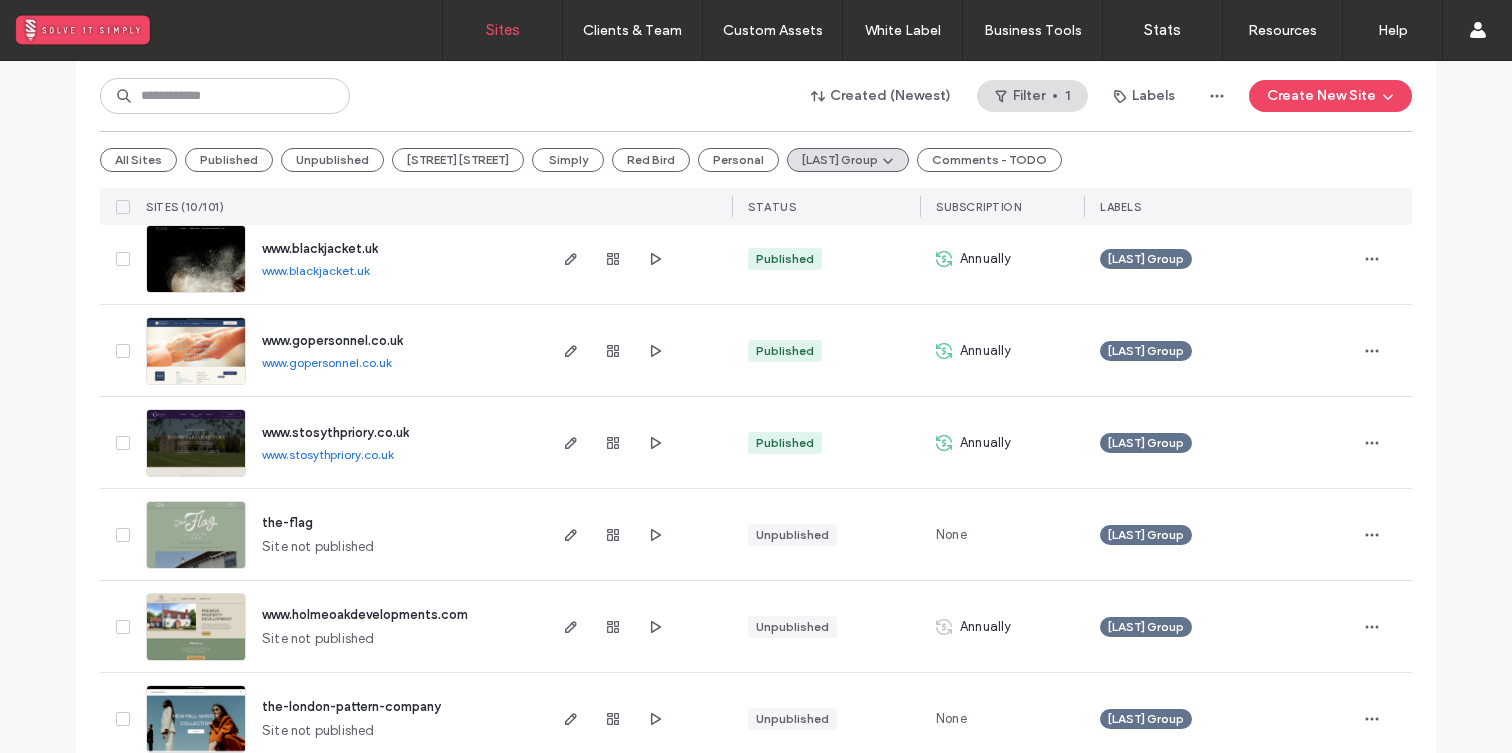 click on "www.blackjacket.uk" at bounding box center (320, 248) 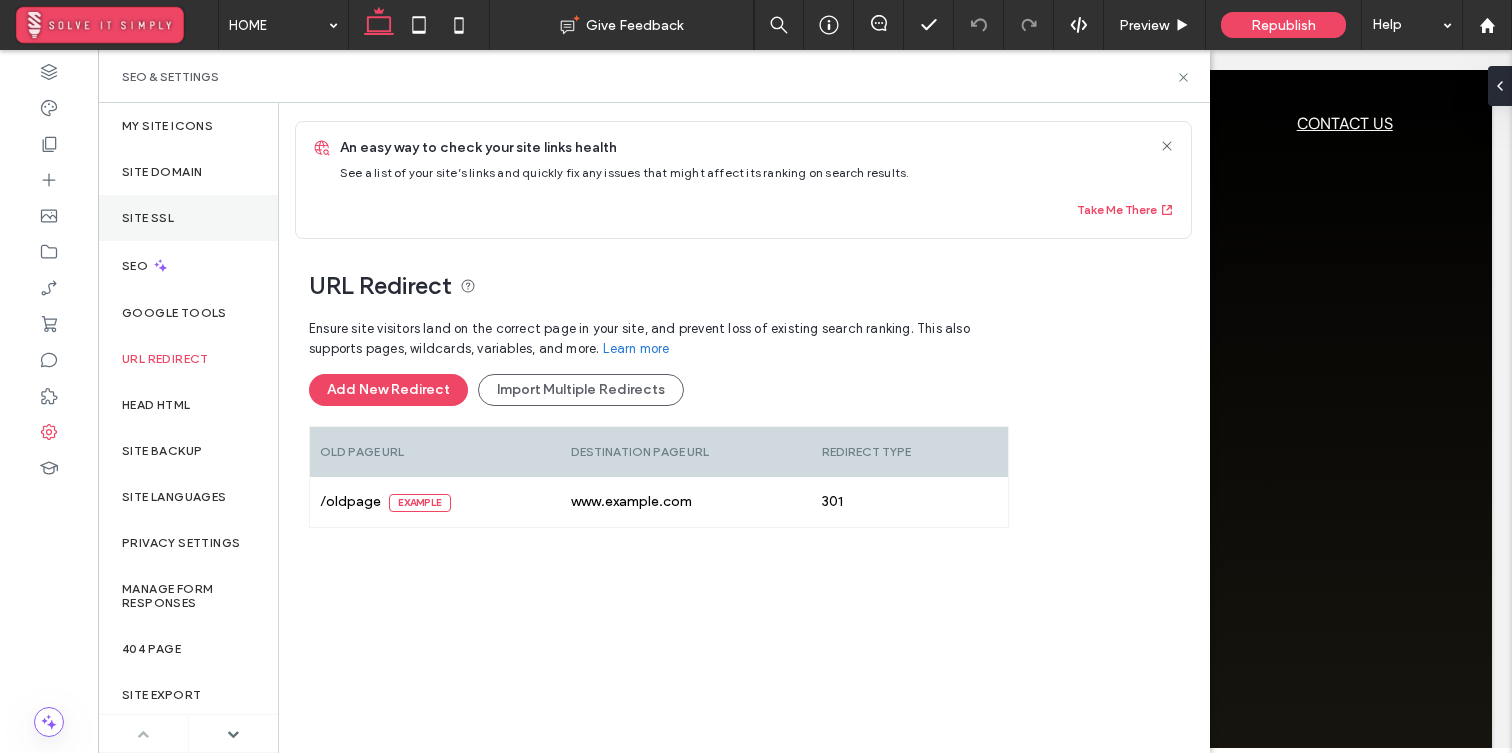 scroll, scrollTop: 0, scrollLeft: 0, axis: both 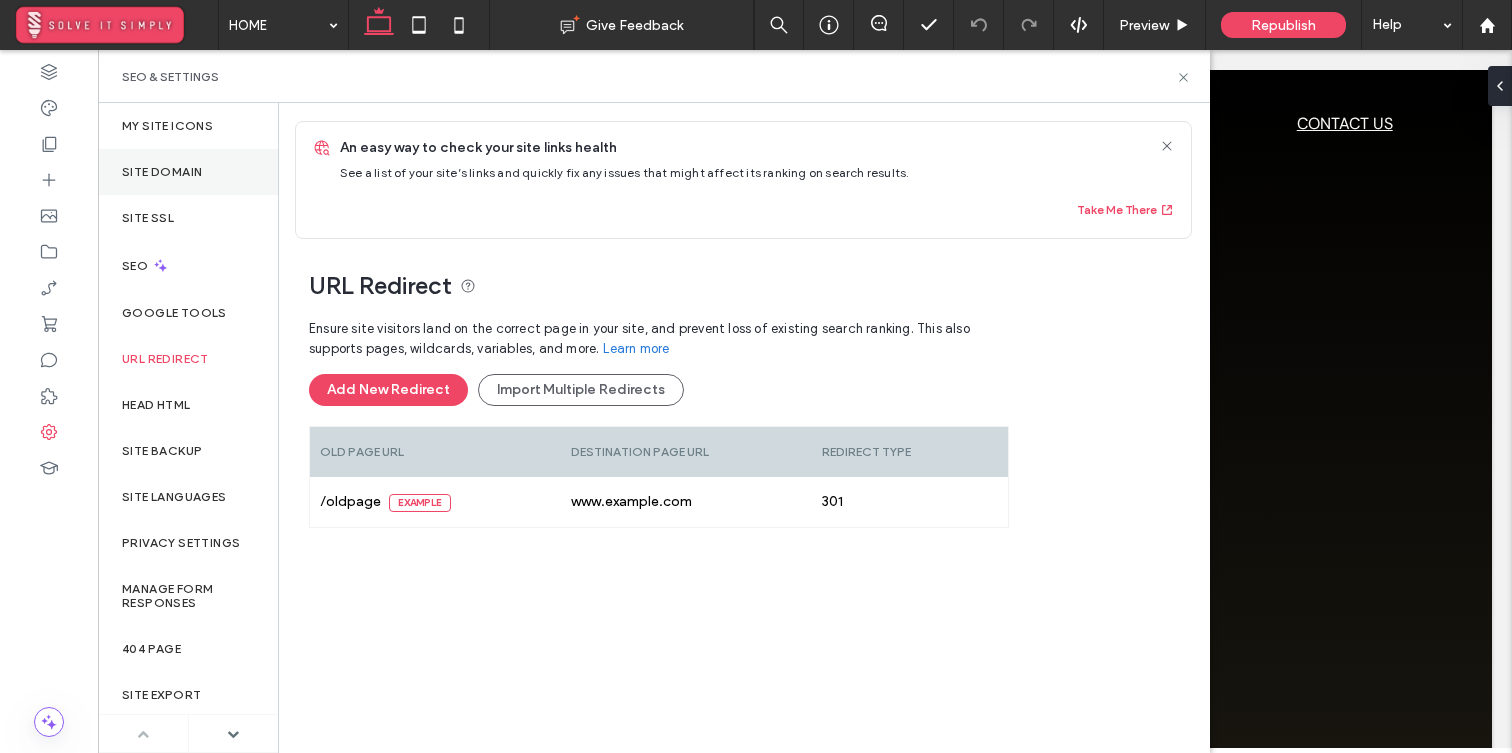 click on "Site Domain" at bounding box center (162, 172) 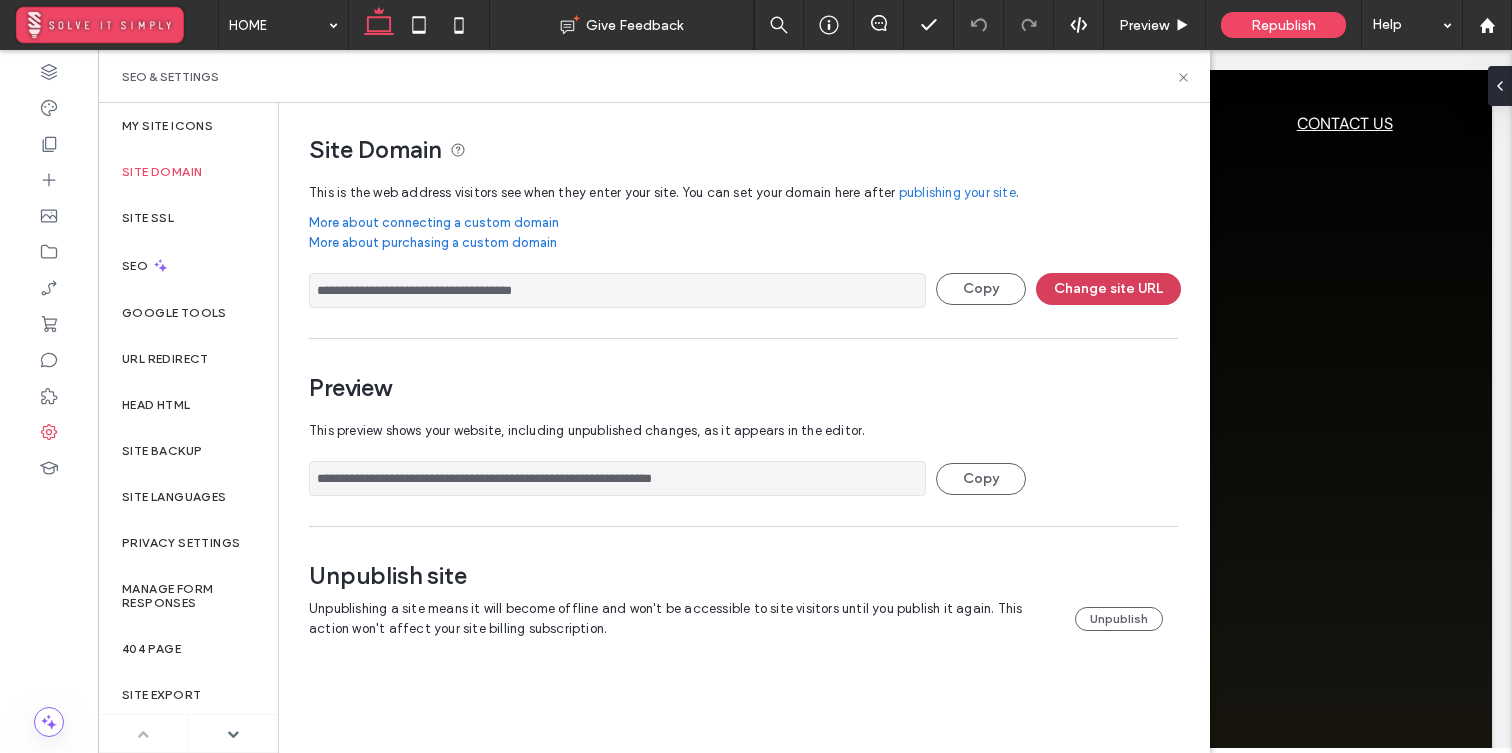 click on "Change site URL" at bounding box center (1108, 289) 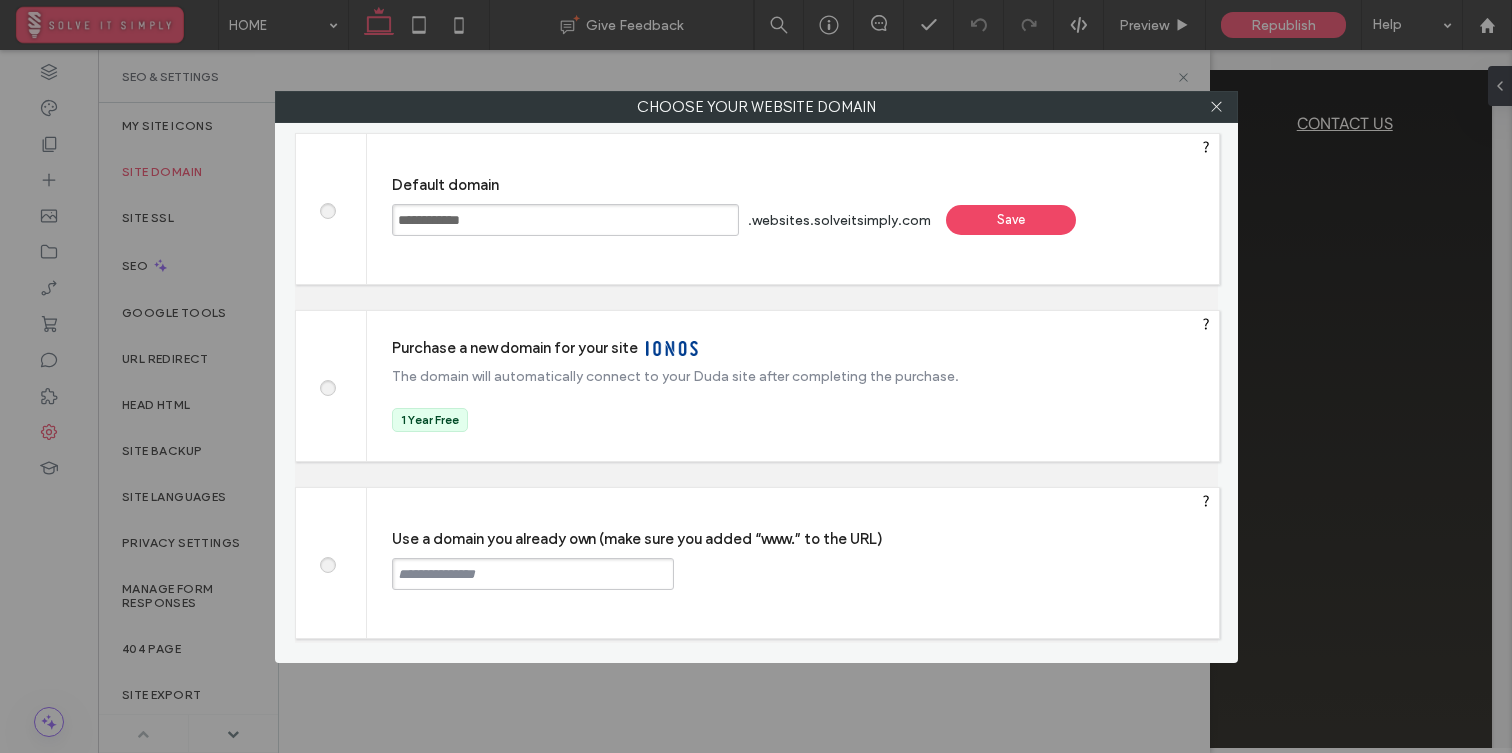 click at bounding box center [533, 574] 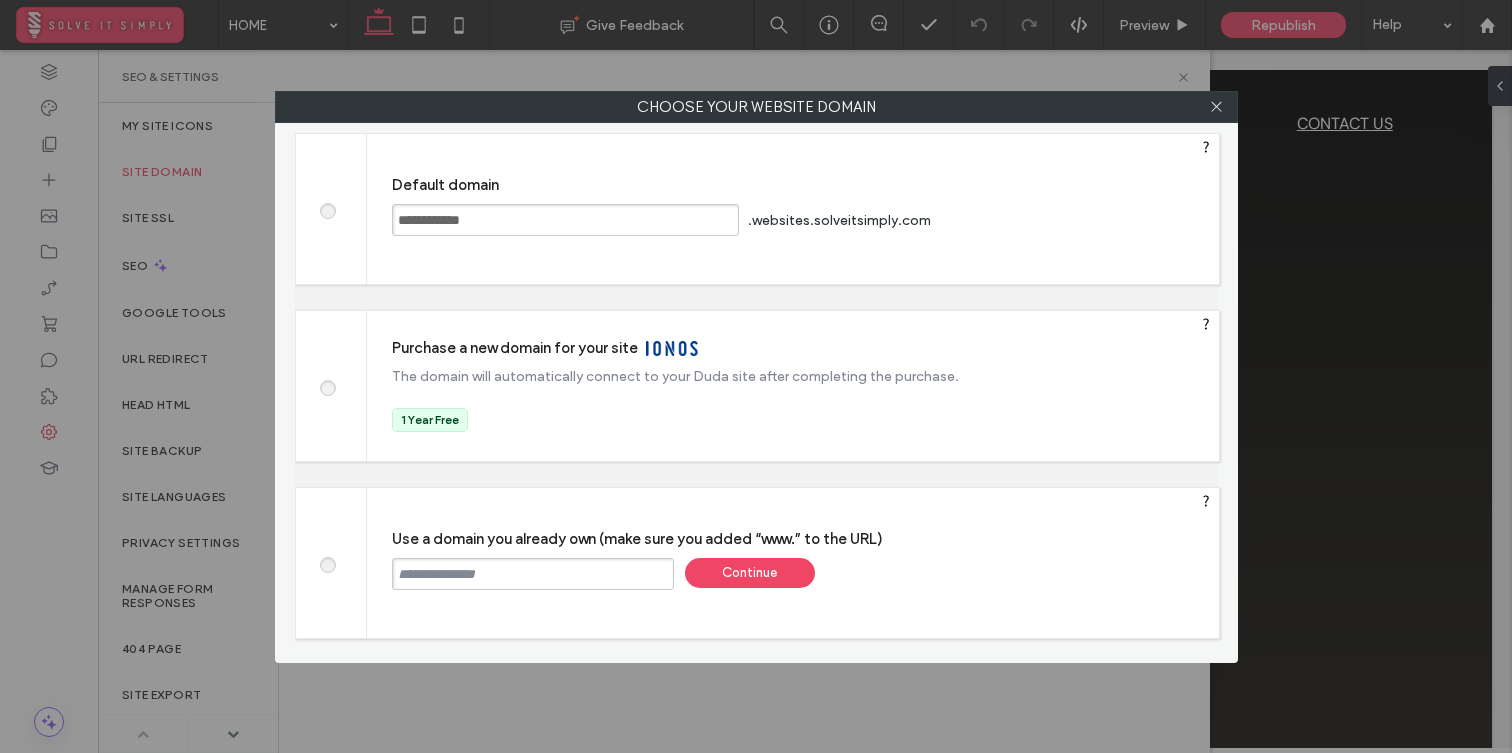 paste on "**********" 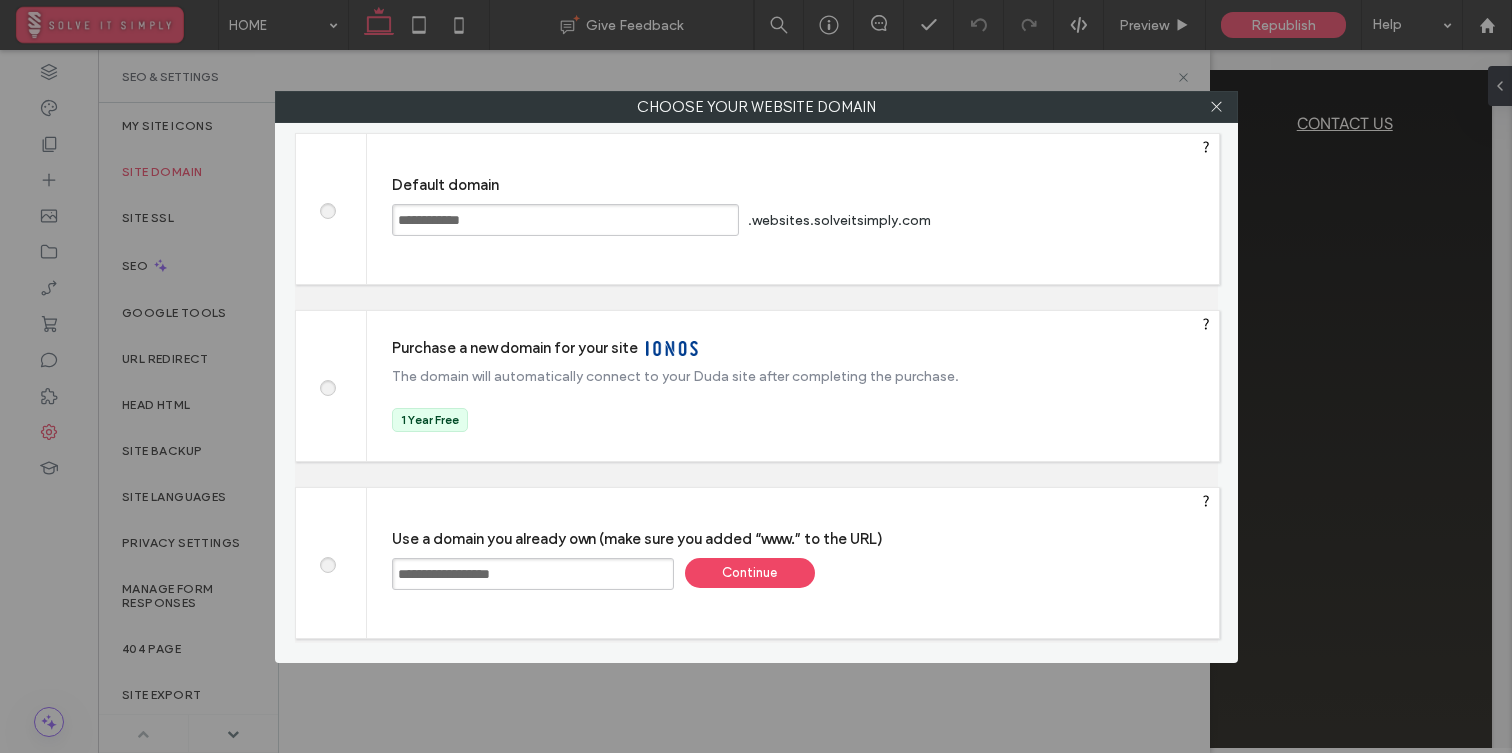 type on "**********" 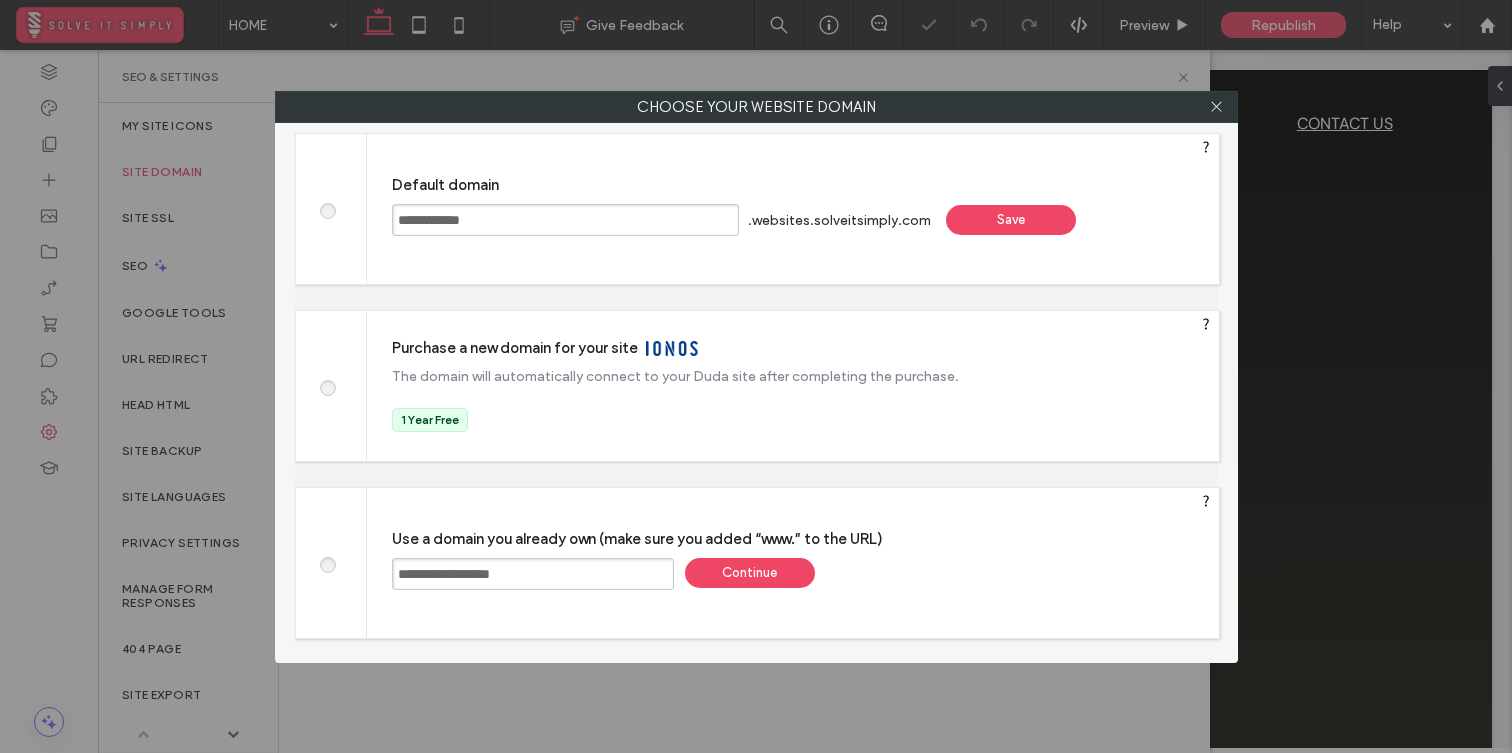 type on "**********" 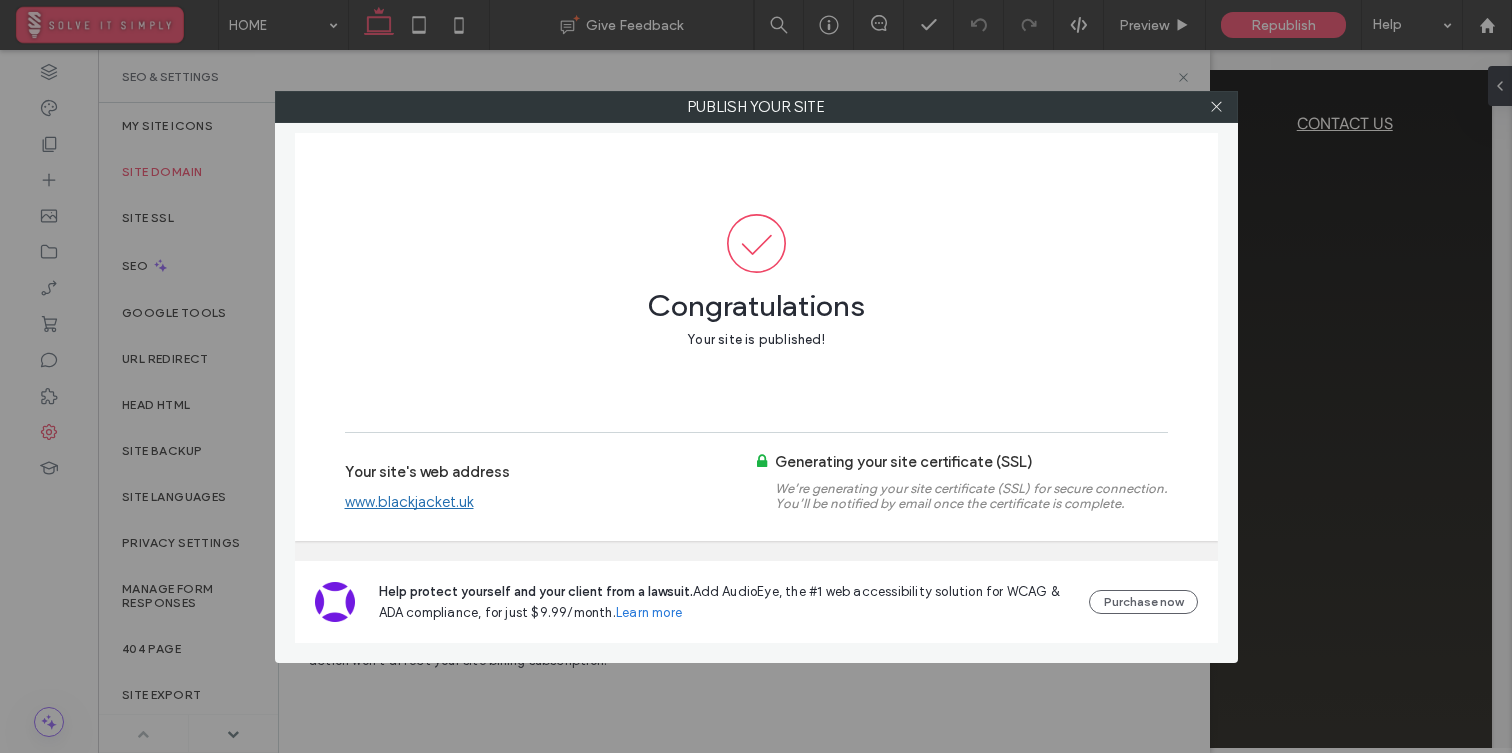 click on "www.blackjacket.uk" at bounding box center [409, 502] 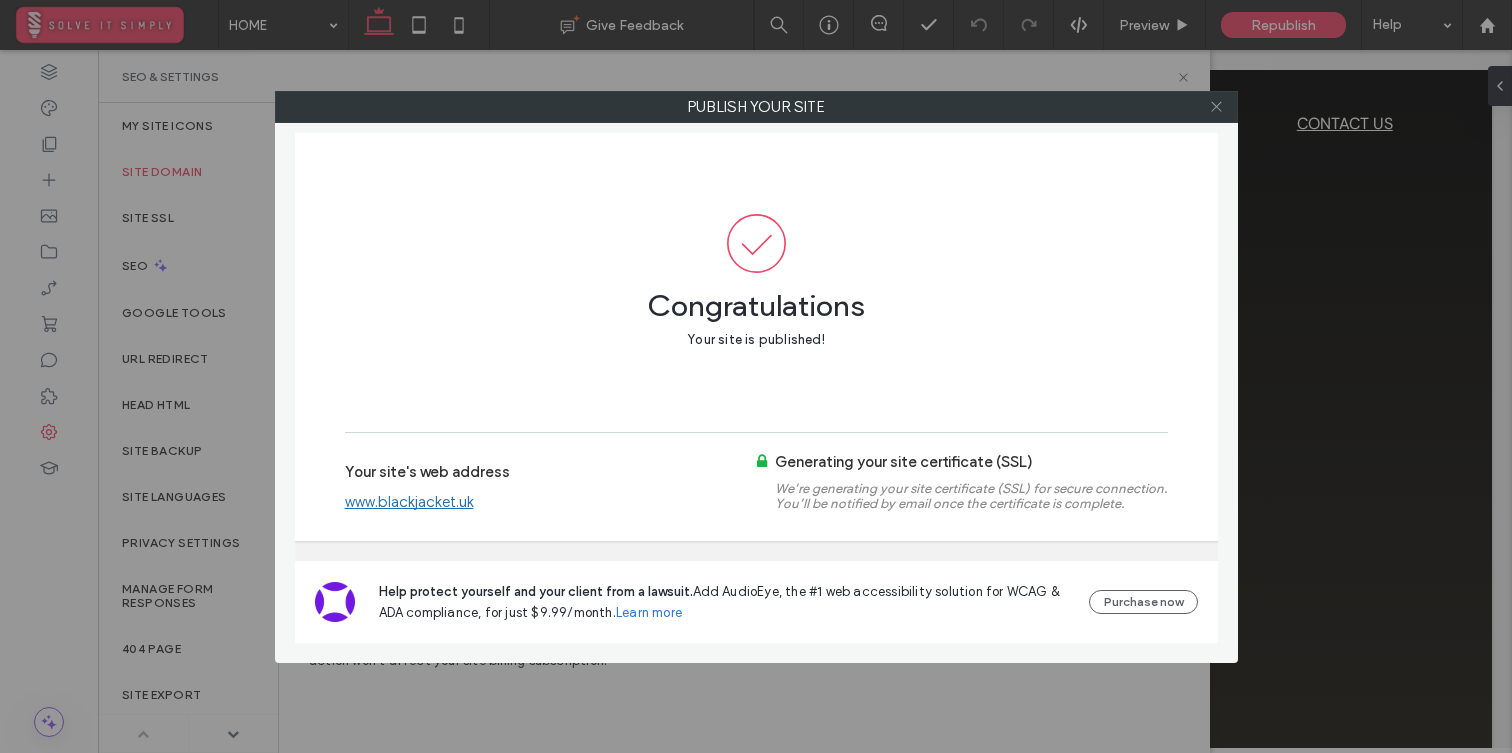 click 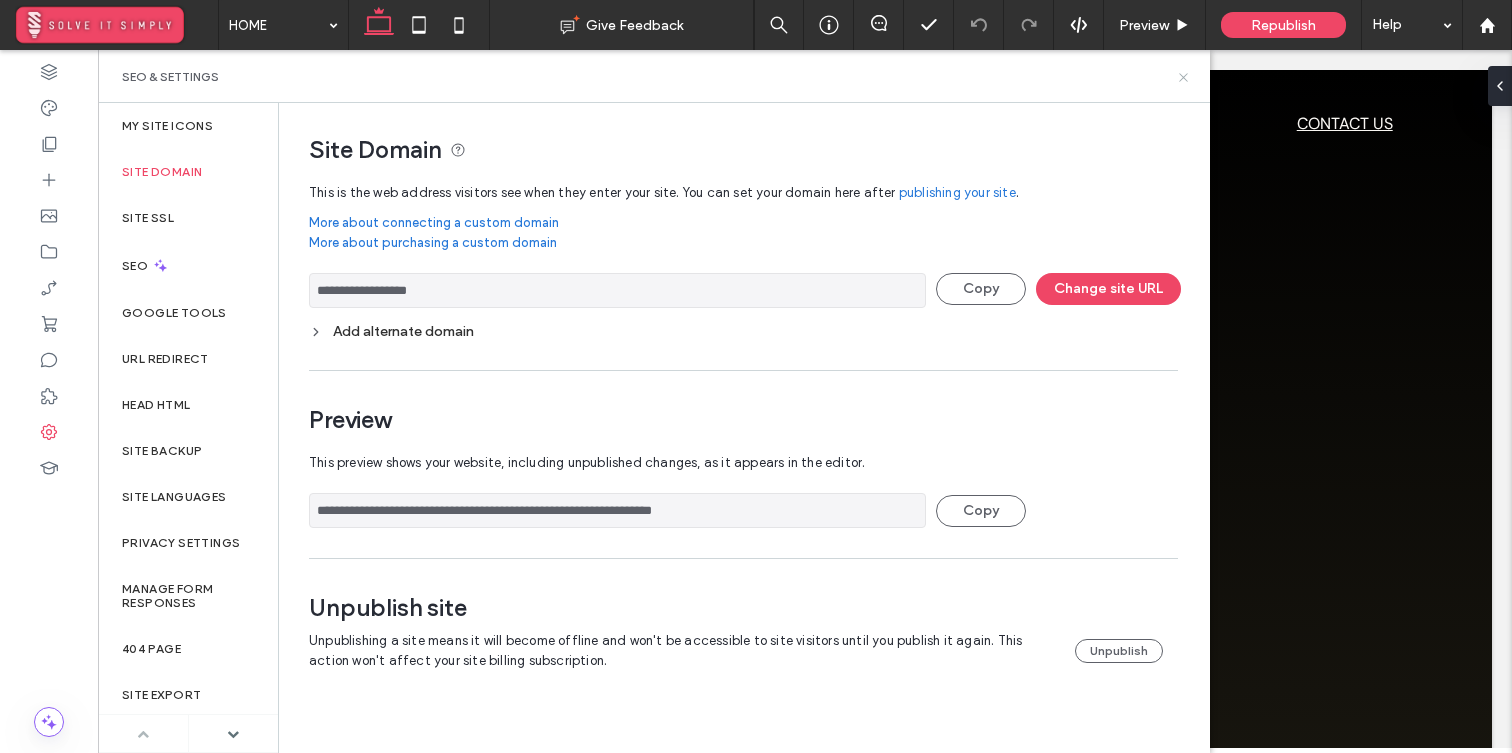 click 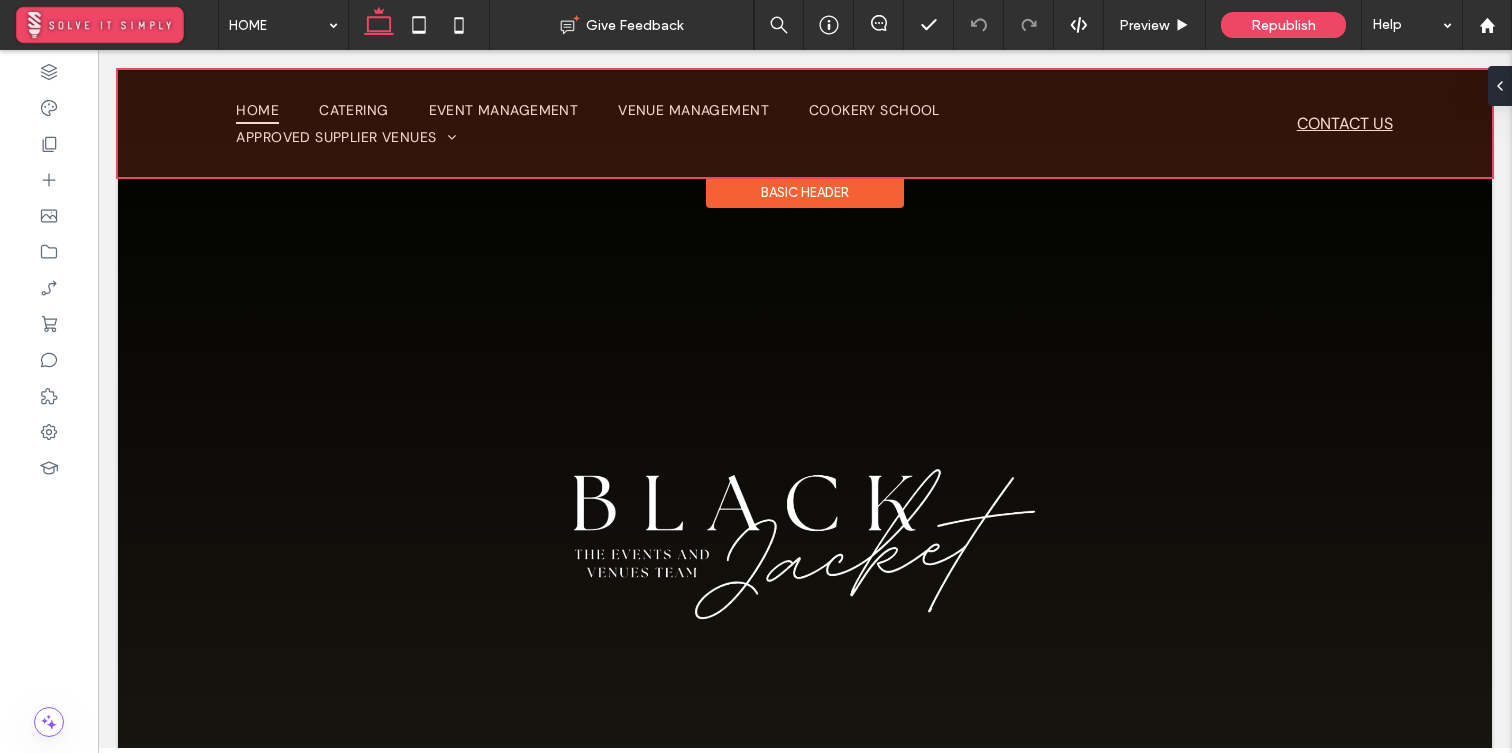 click at bounding box center [805, 123] 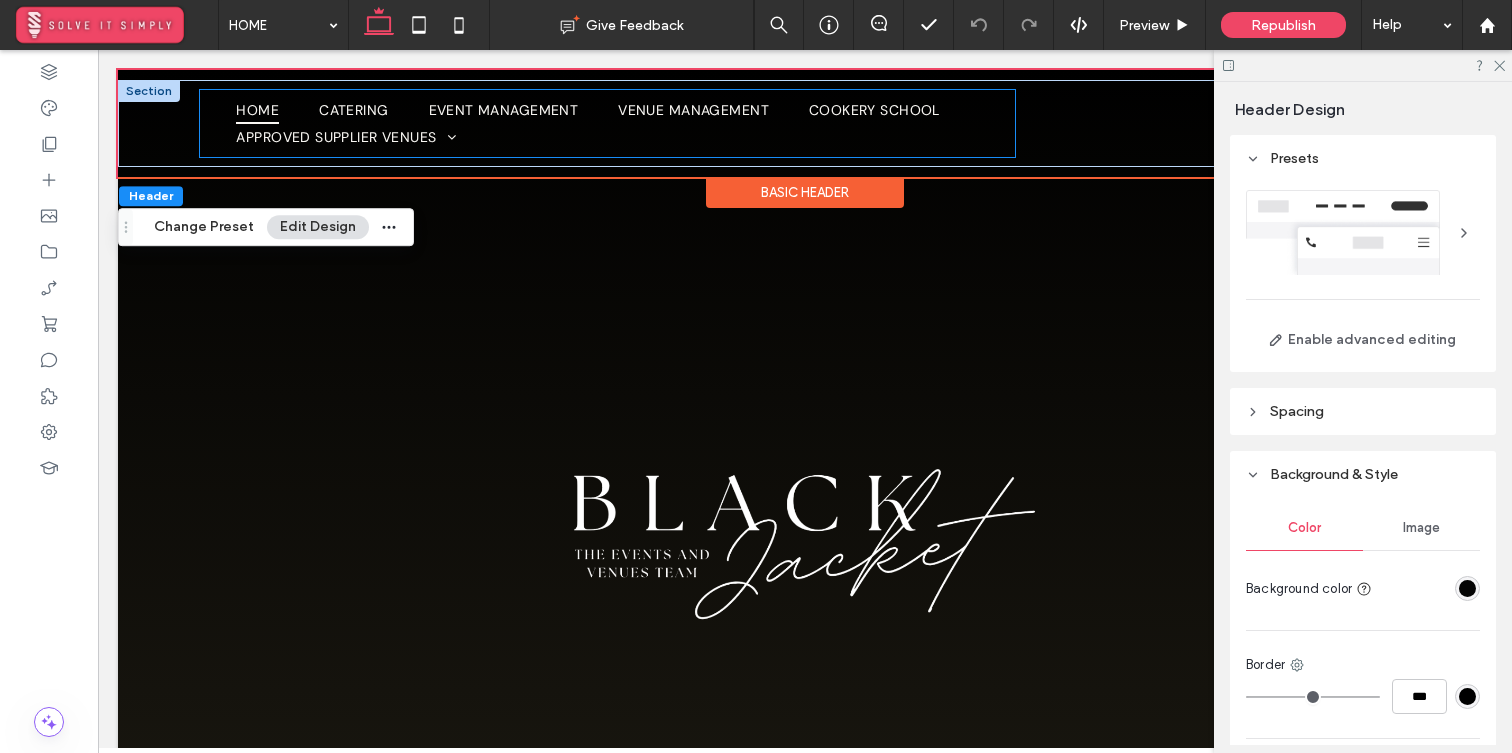 click on "HOME
CATERING
EVENT MANAGEMENT
VENUE MANAGEMENT
COOKERY SCHOOL
APPROVED SUPPLIER VENUES
HYLAND HOUSE
THE TUDOR BARN BELSTEAD
NORTH MYMMS
MARKSHALL
CHALKNEY WATER MEADOWS
TUFFON HALL
GREAT LODGE" at bounding box center [607, 123] 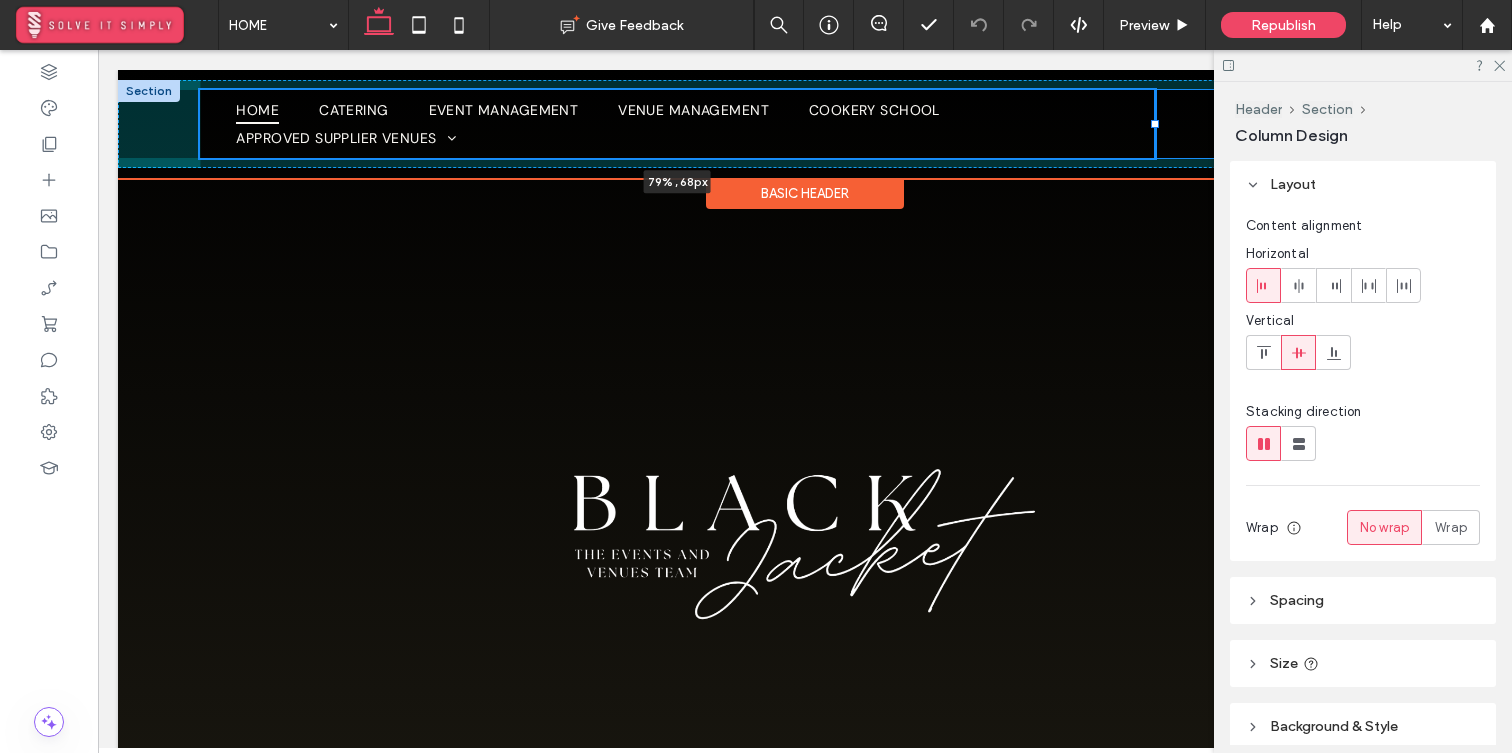 drag, startPoint x: 1017, startPoint y: 120, endPoint x: 1157, endPoint y: 112, distance: 140.22838 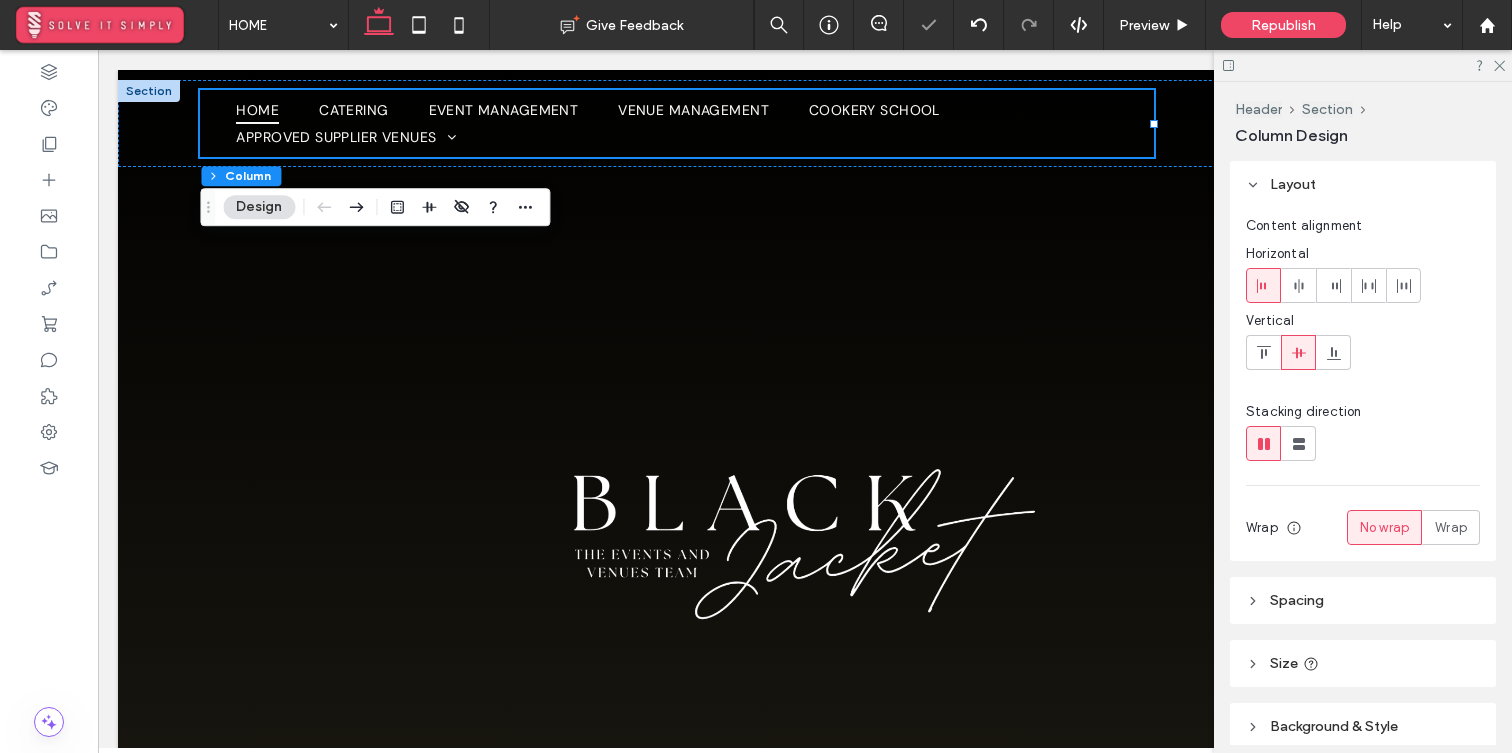 click at bounding box center (1363, 65) 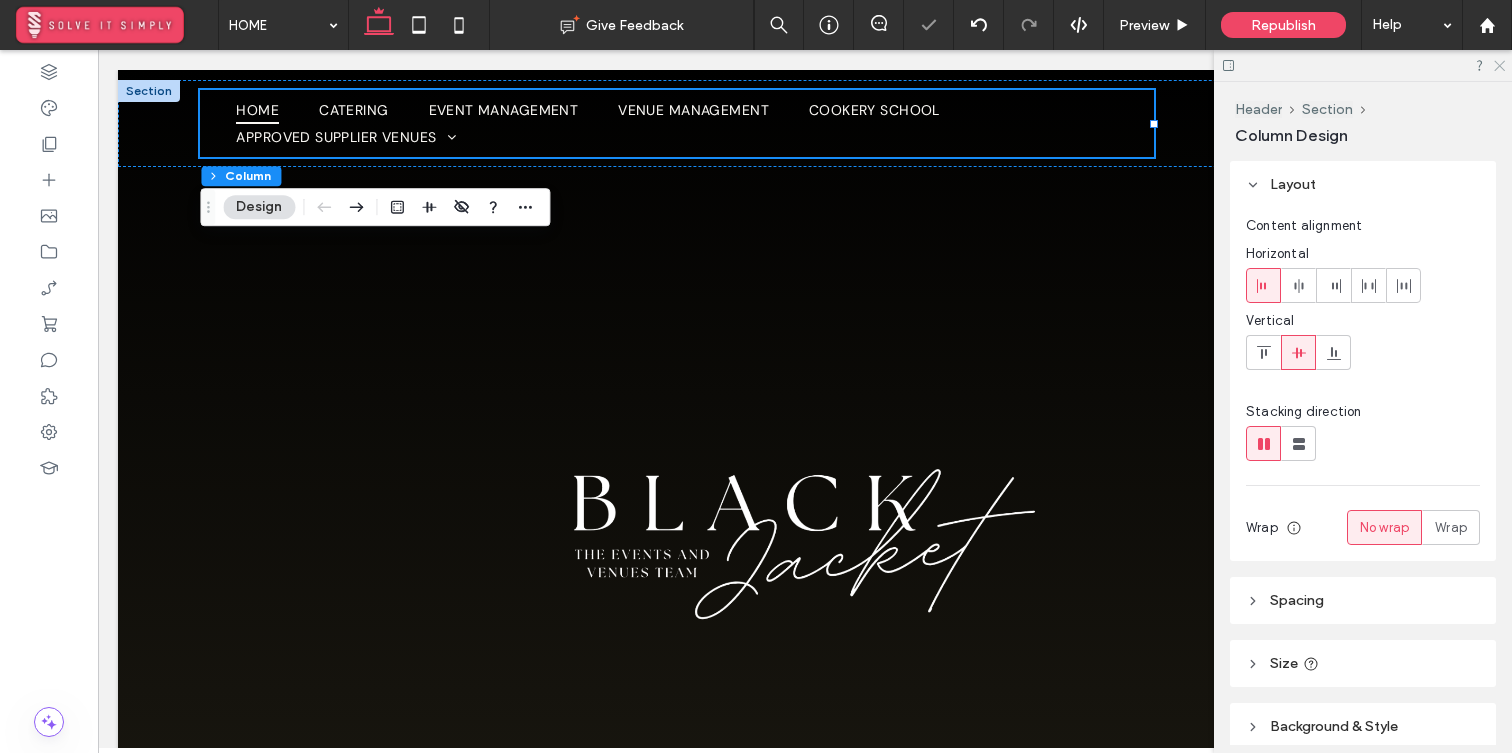 click 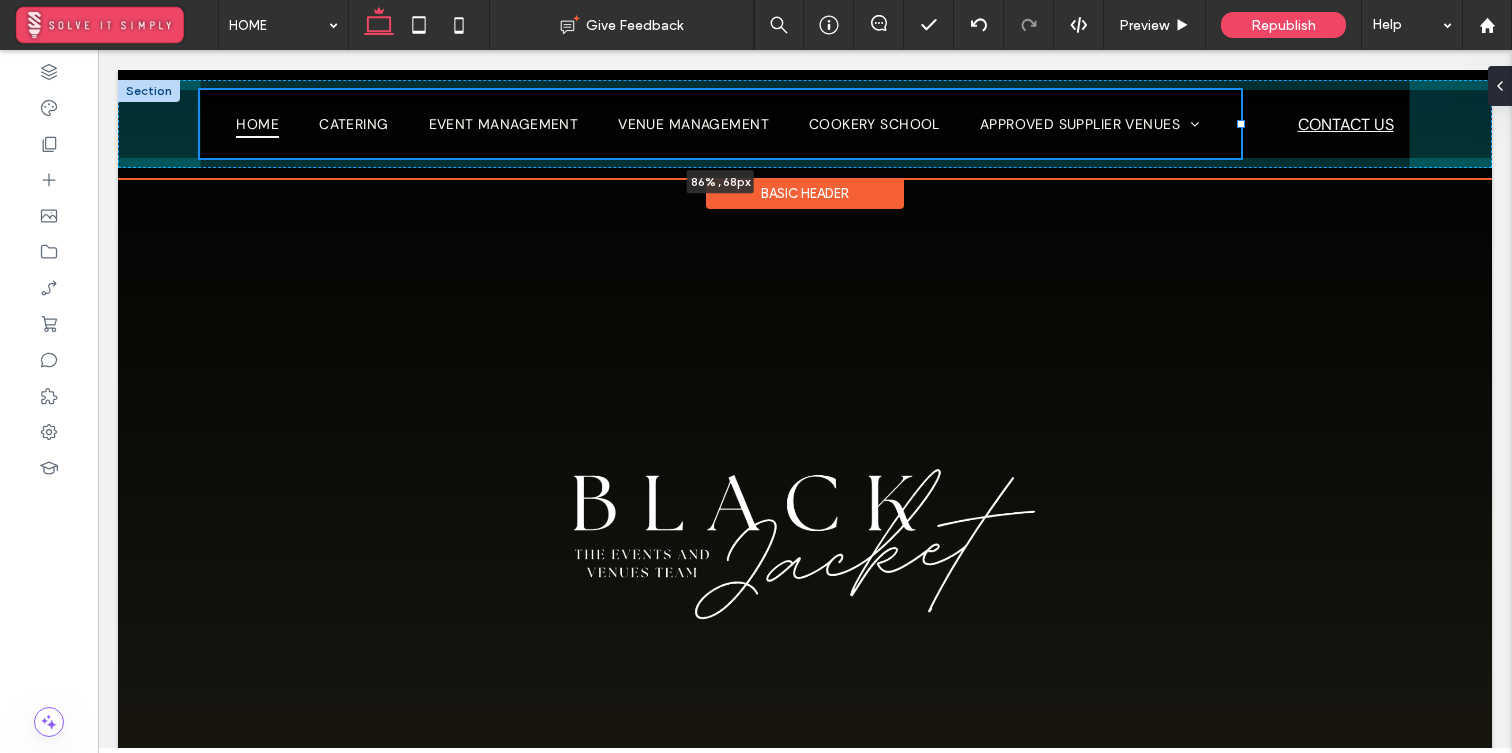 drag, startPoint x: 1154, startPoint y: 122, endPoint x: 1241, endPoint y: 113, distance: 87.46428 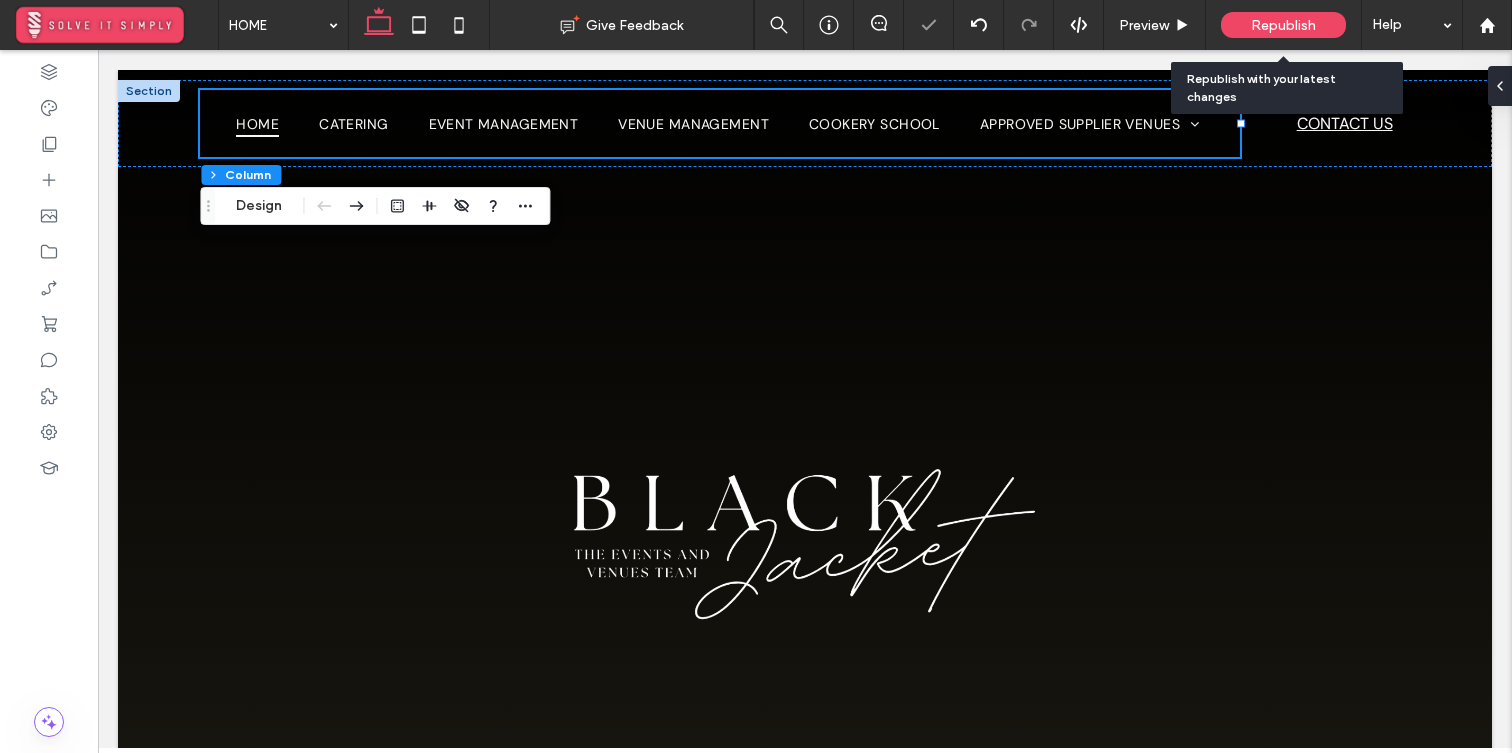 click on "Republish" at bounding box center (1283, 25) 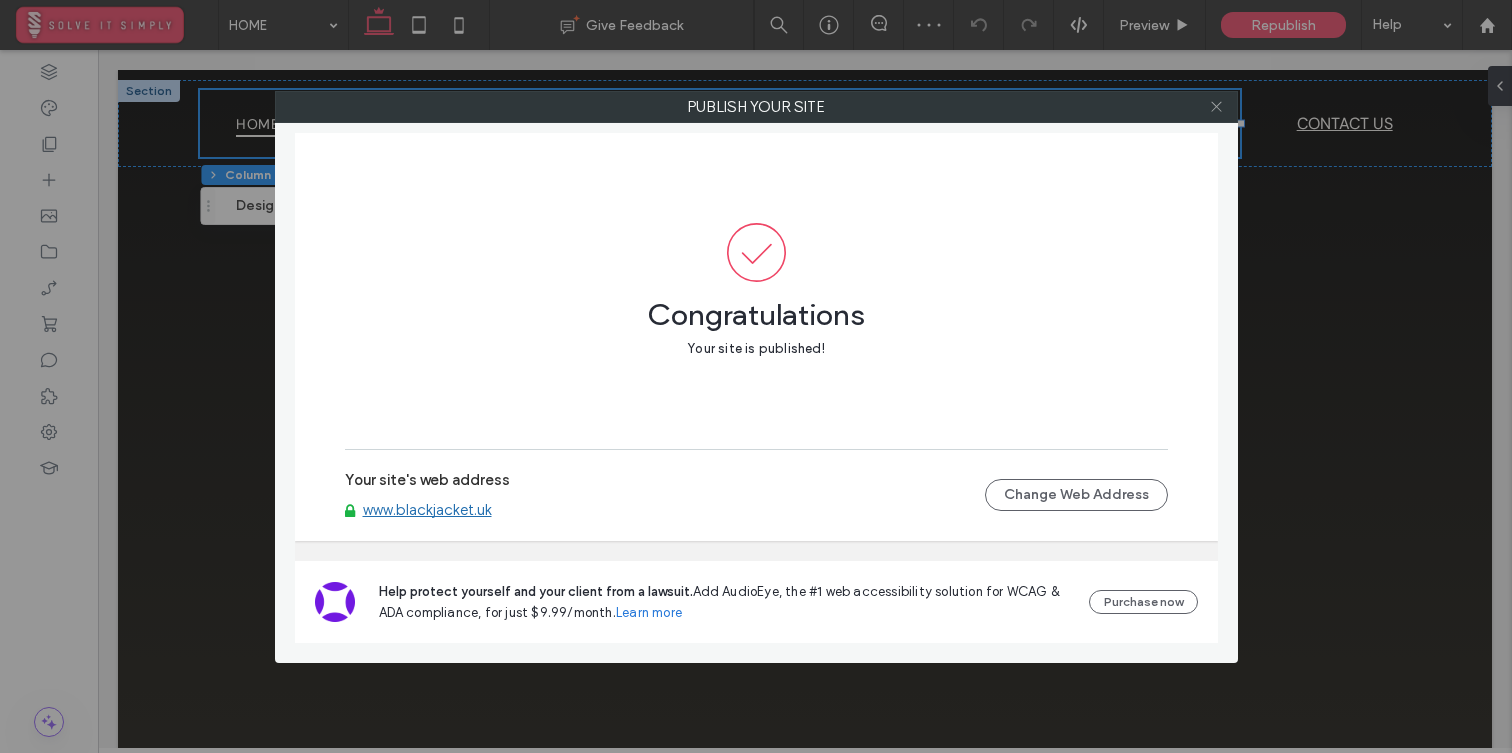 click 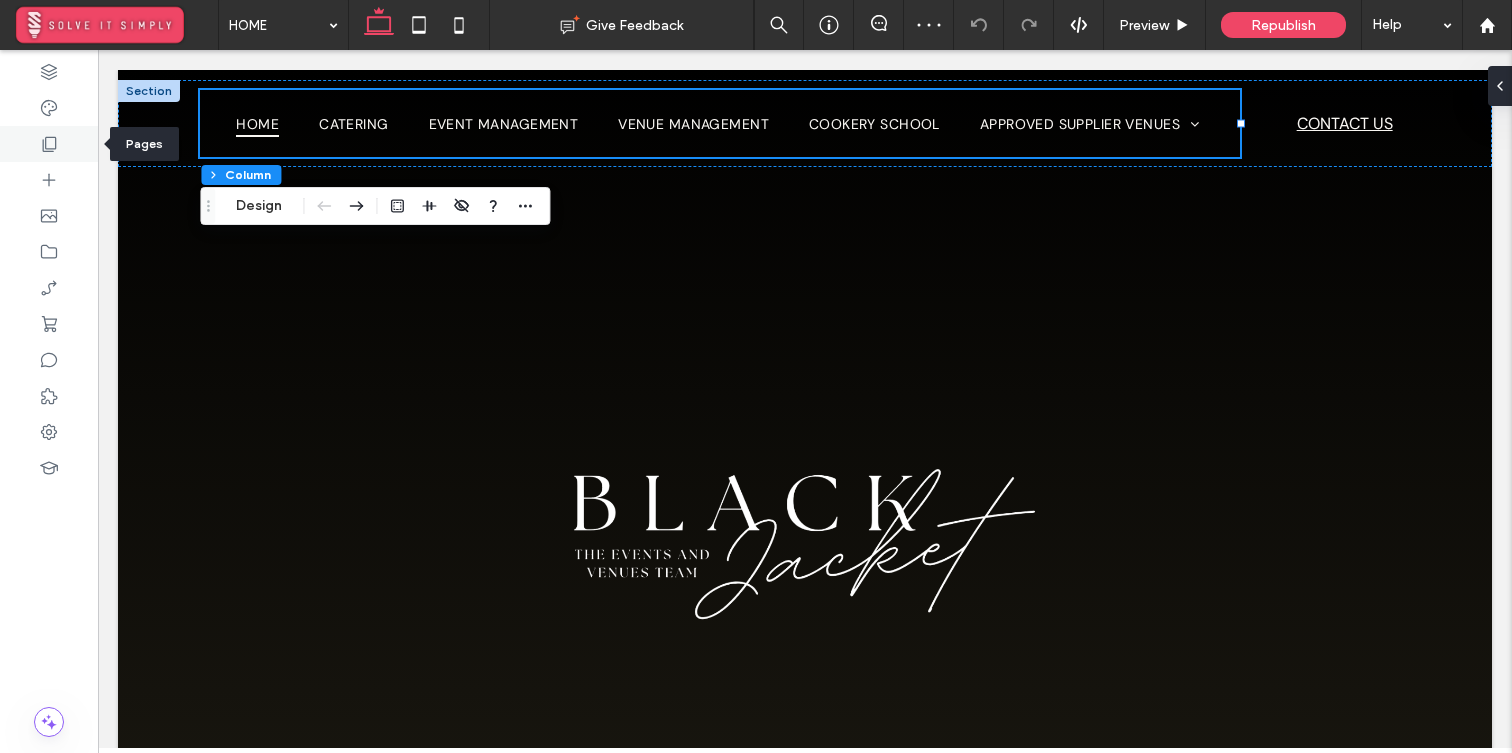 click at bounding box center [49, 144] 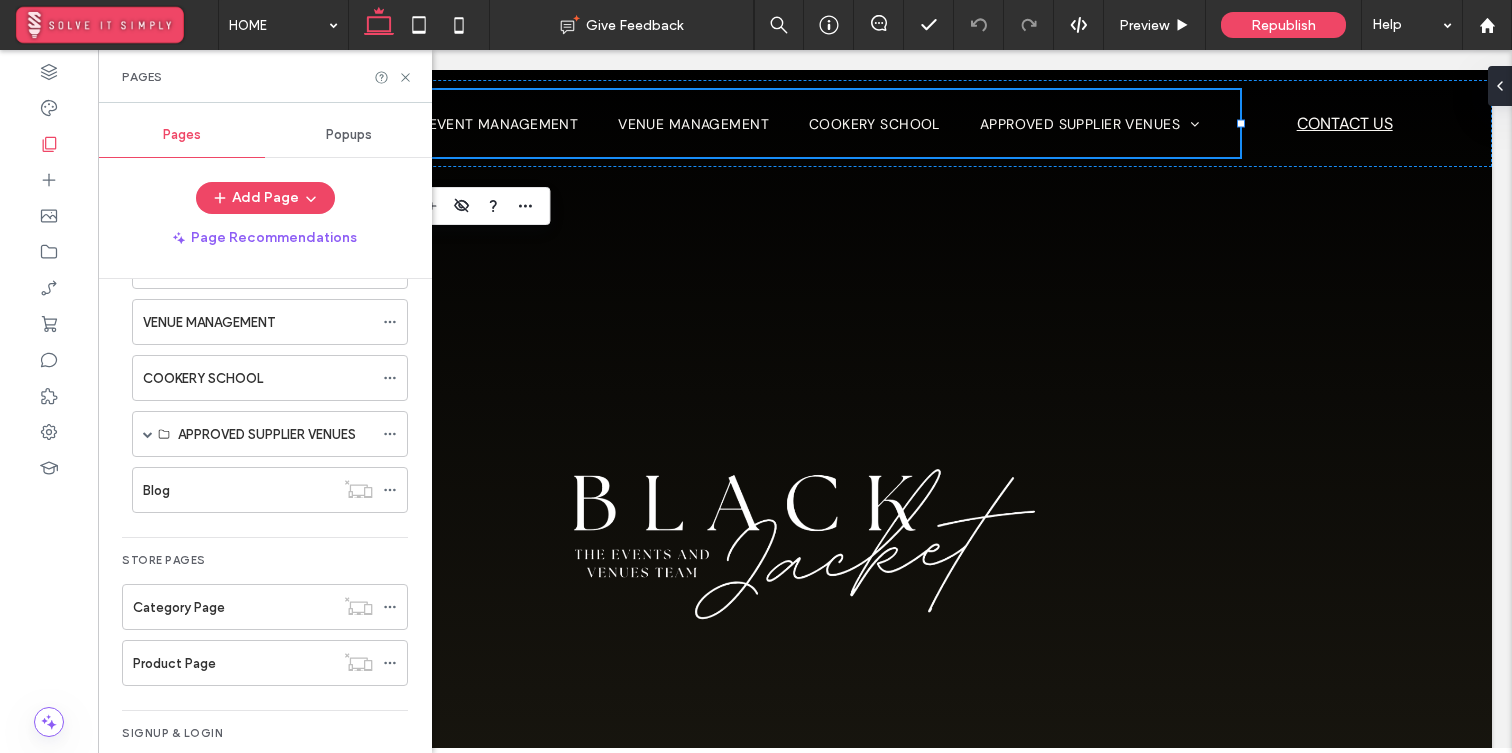 scroll, scrollTop: 0, scrollLeft: 0, axis: both 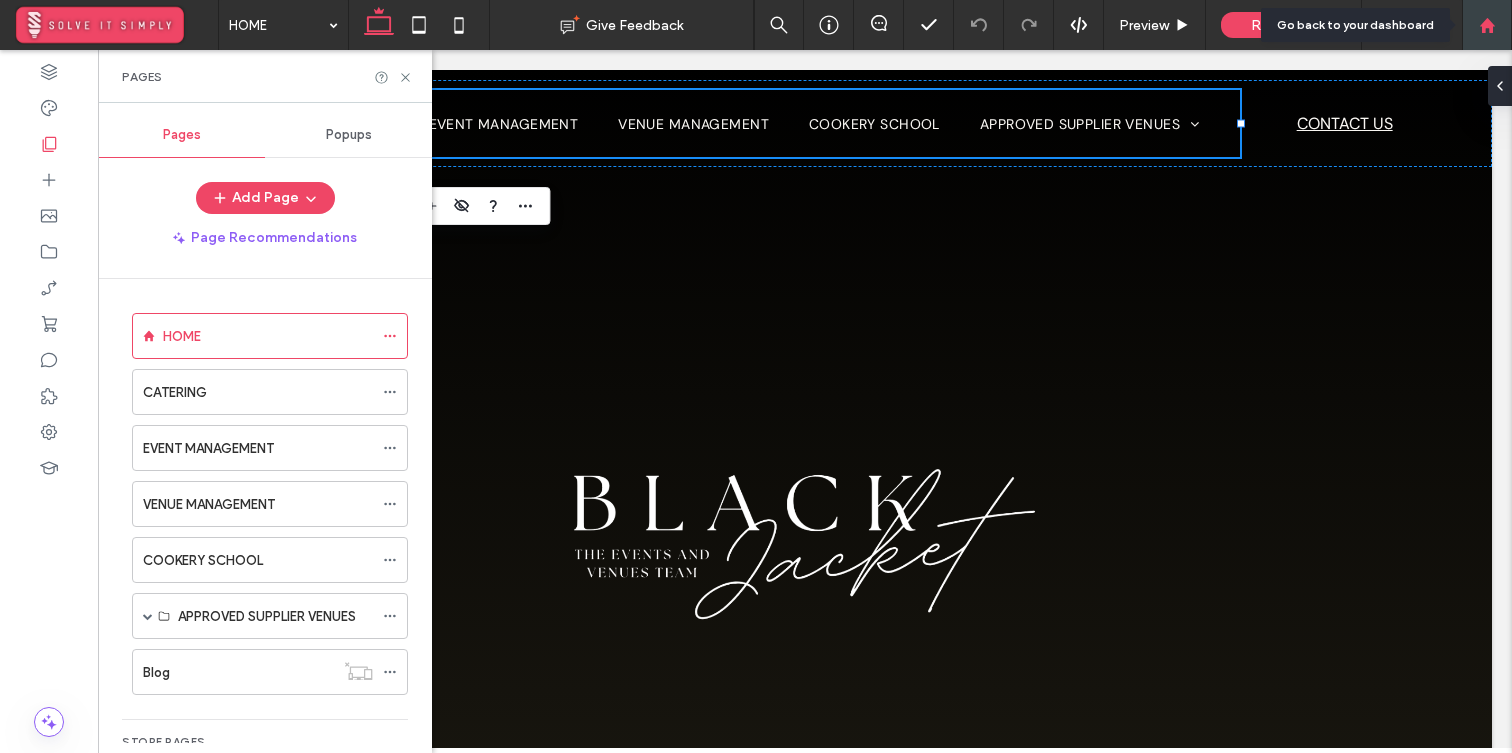 click at bounding box center (1487, 25) 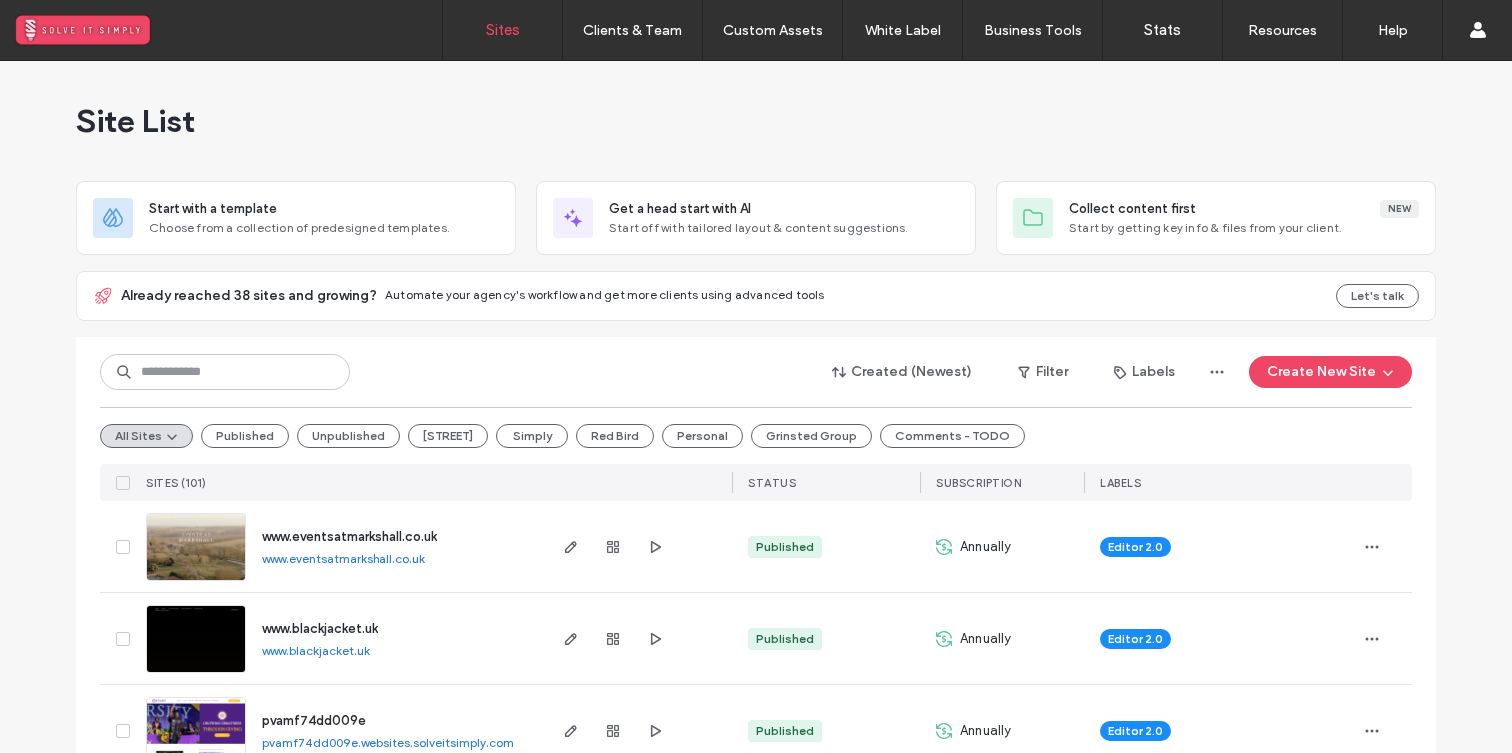 scroll, scrollTop: 0, scrollLeft: 0, axis: both 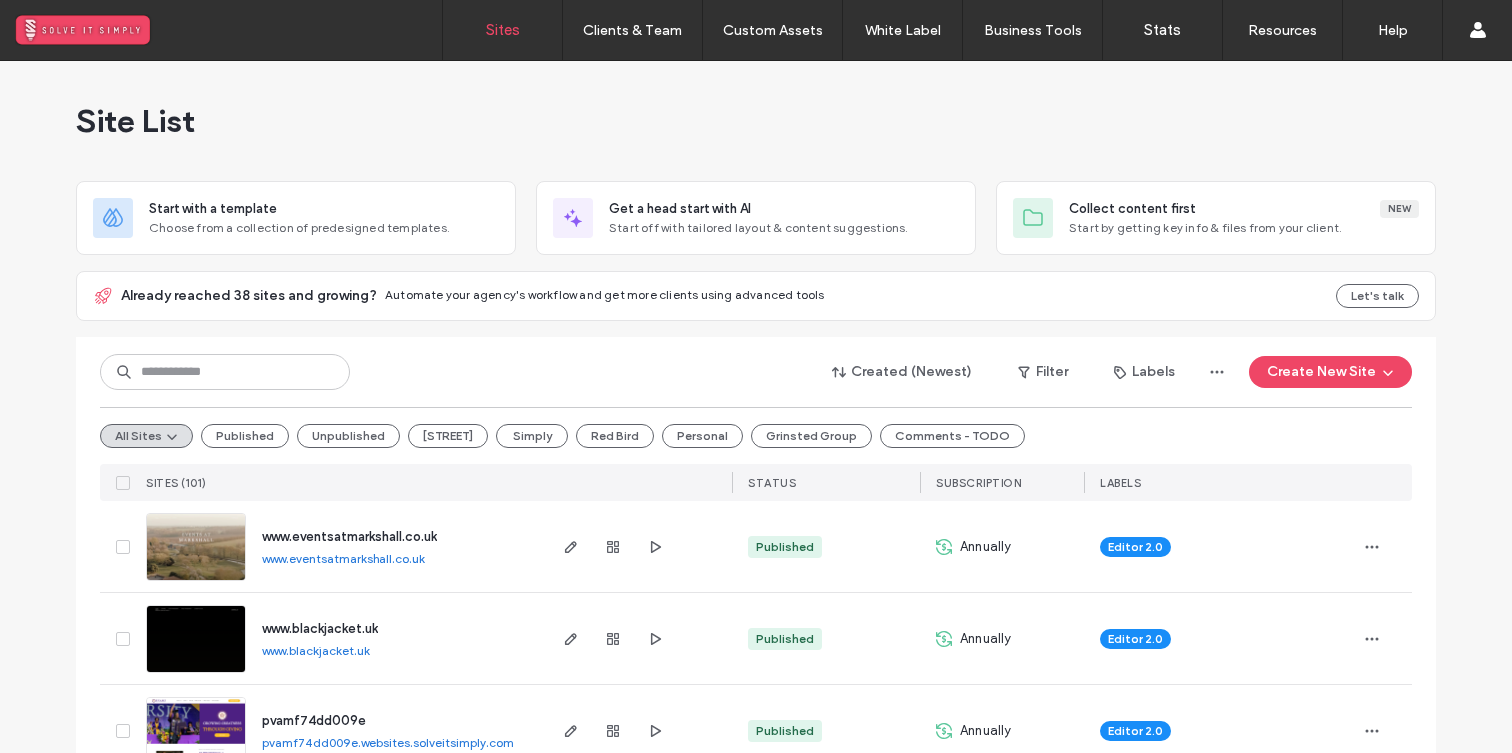 click 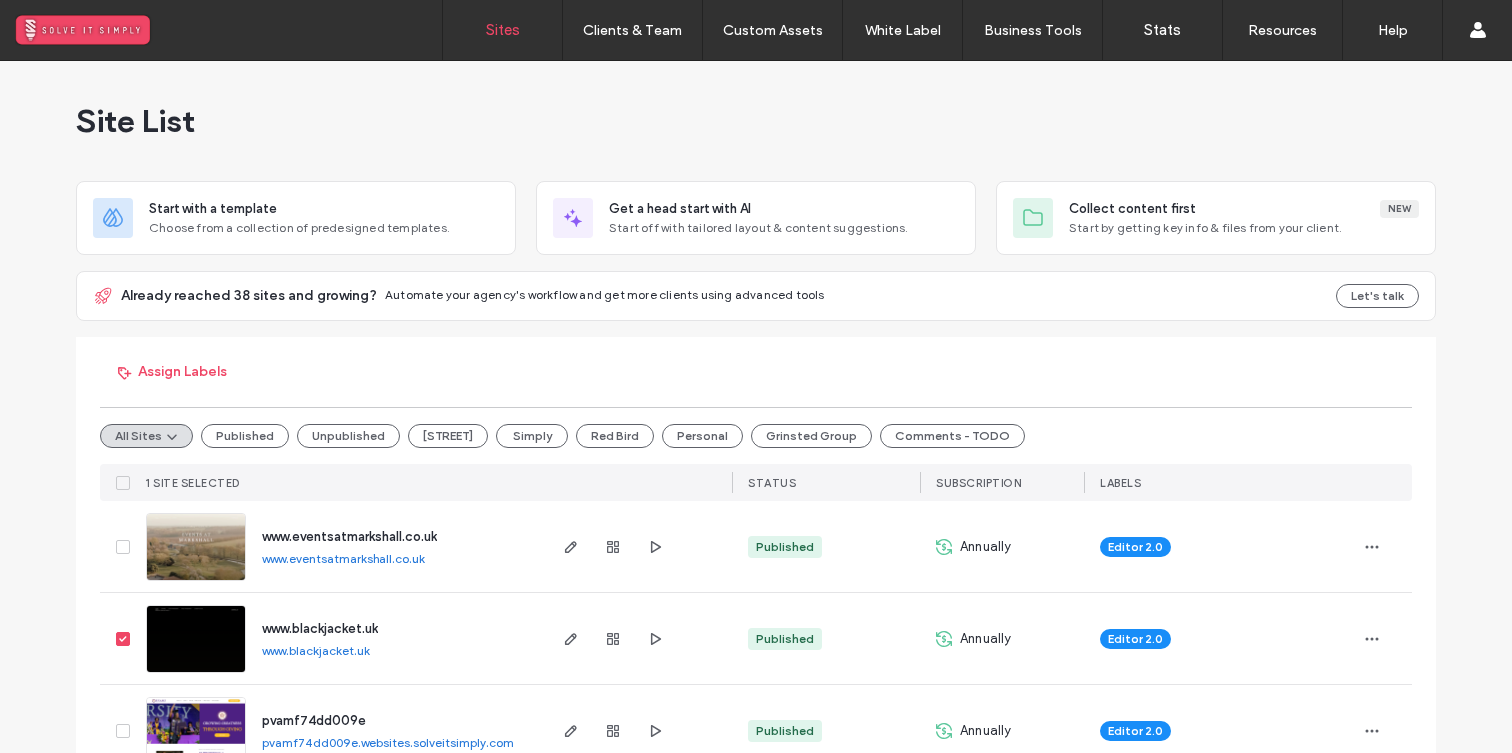 click at bounding box center (123, 547) 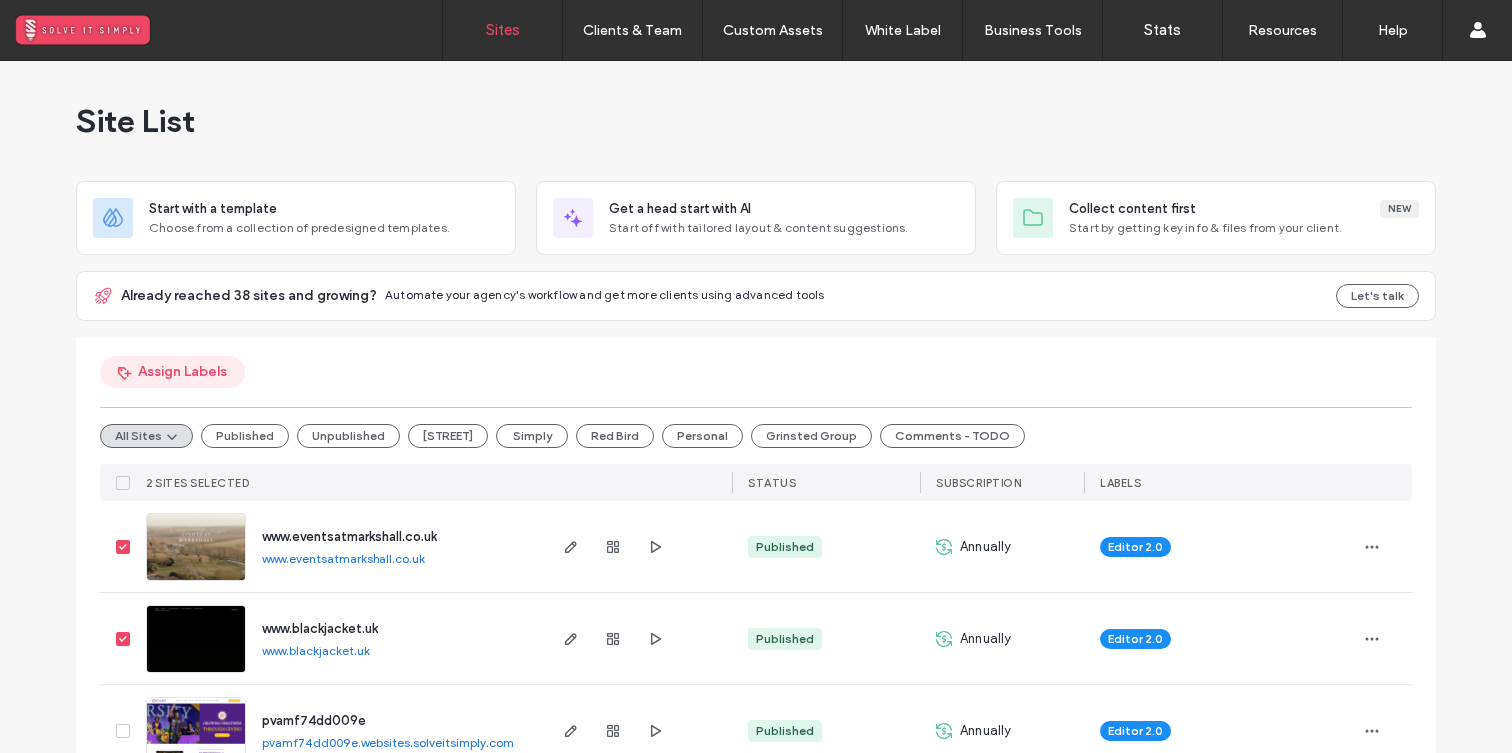 click on "Assign Labels" at bounding box center (172, 372) 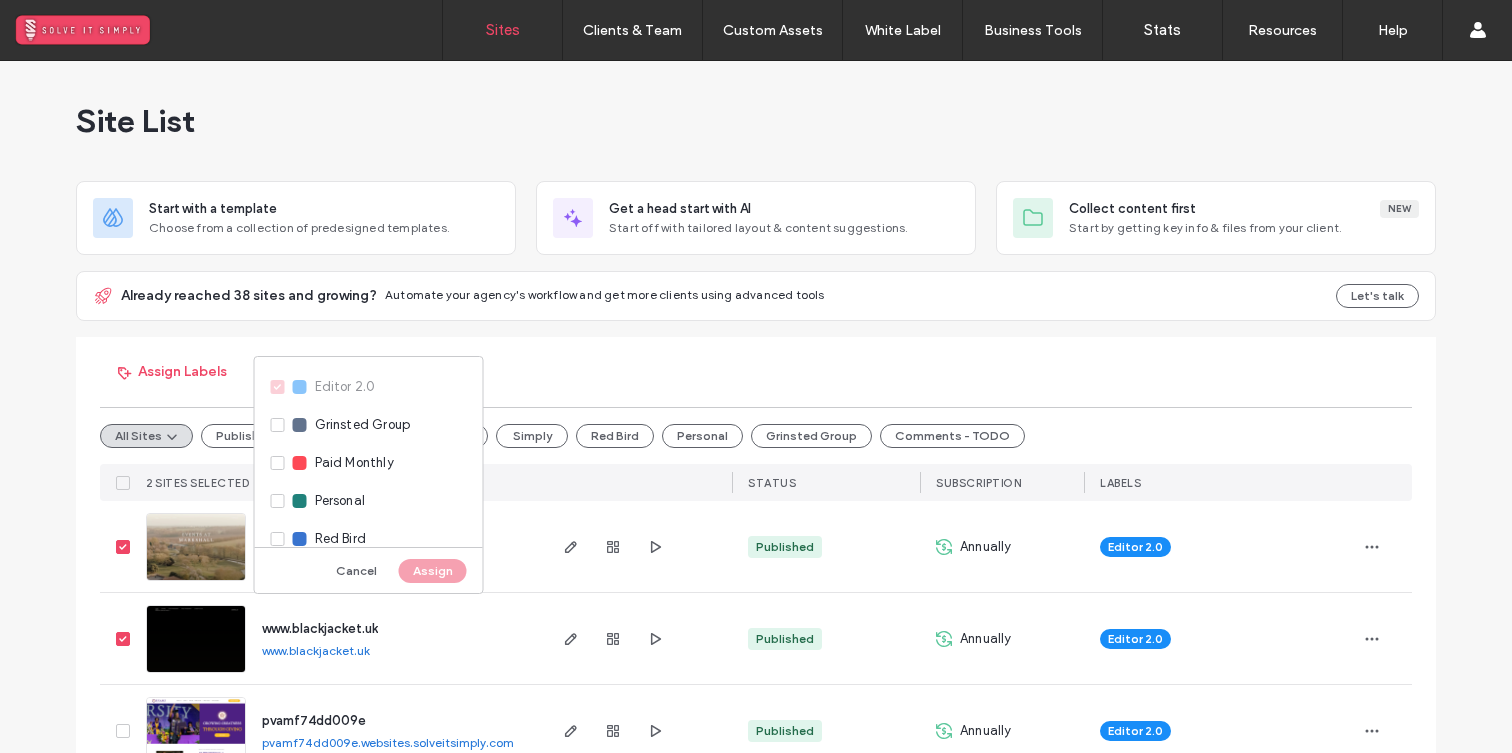 scroll, scrollTop: 130, scrollLeft: 0, axis: vertical 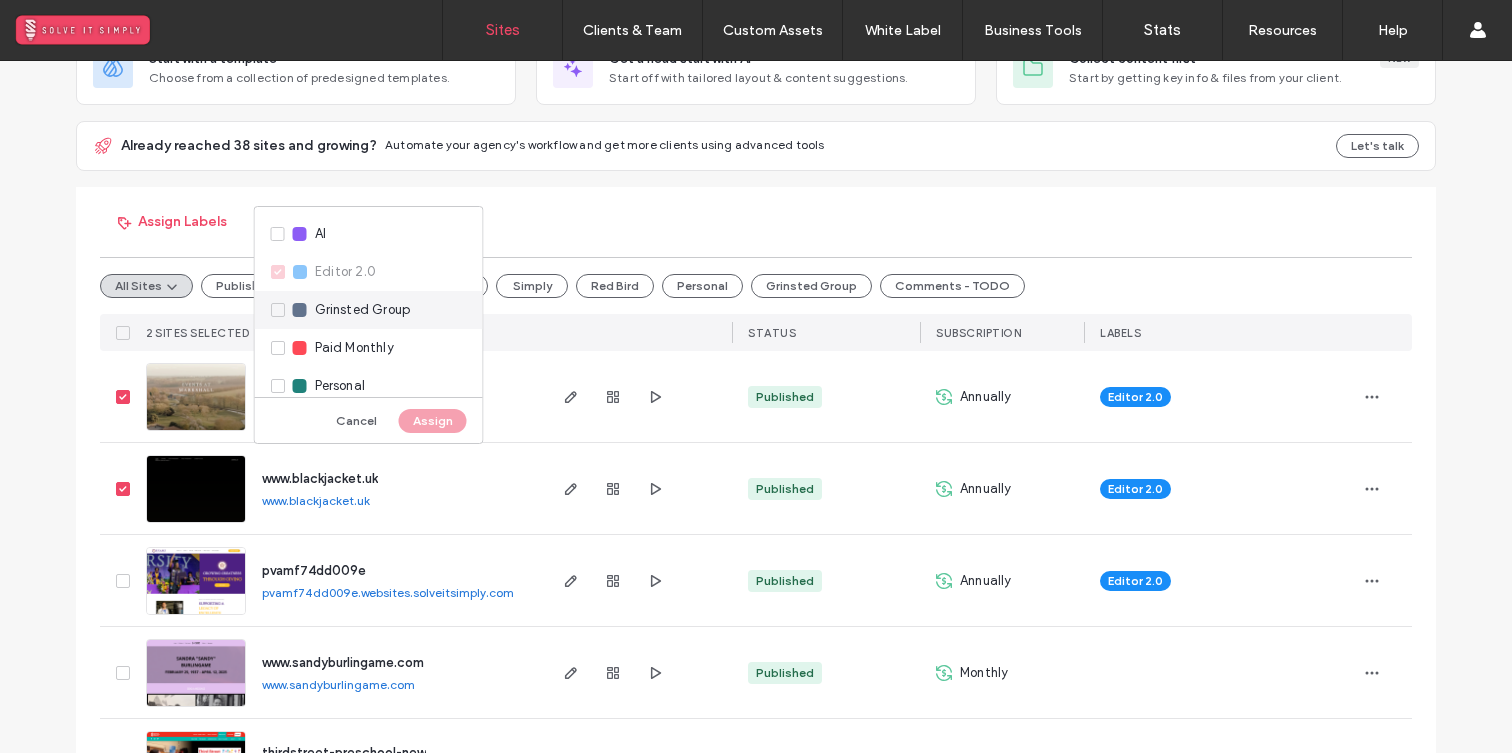 click on "Grinsted Group" at bounding box center (369, 310) 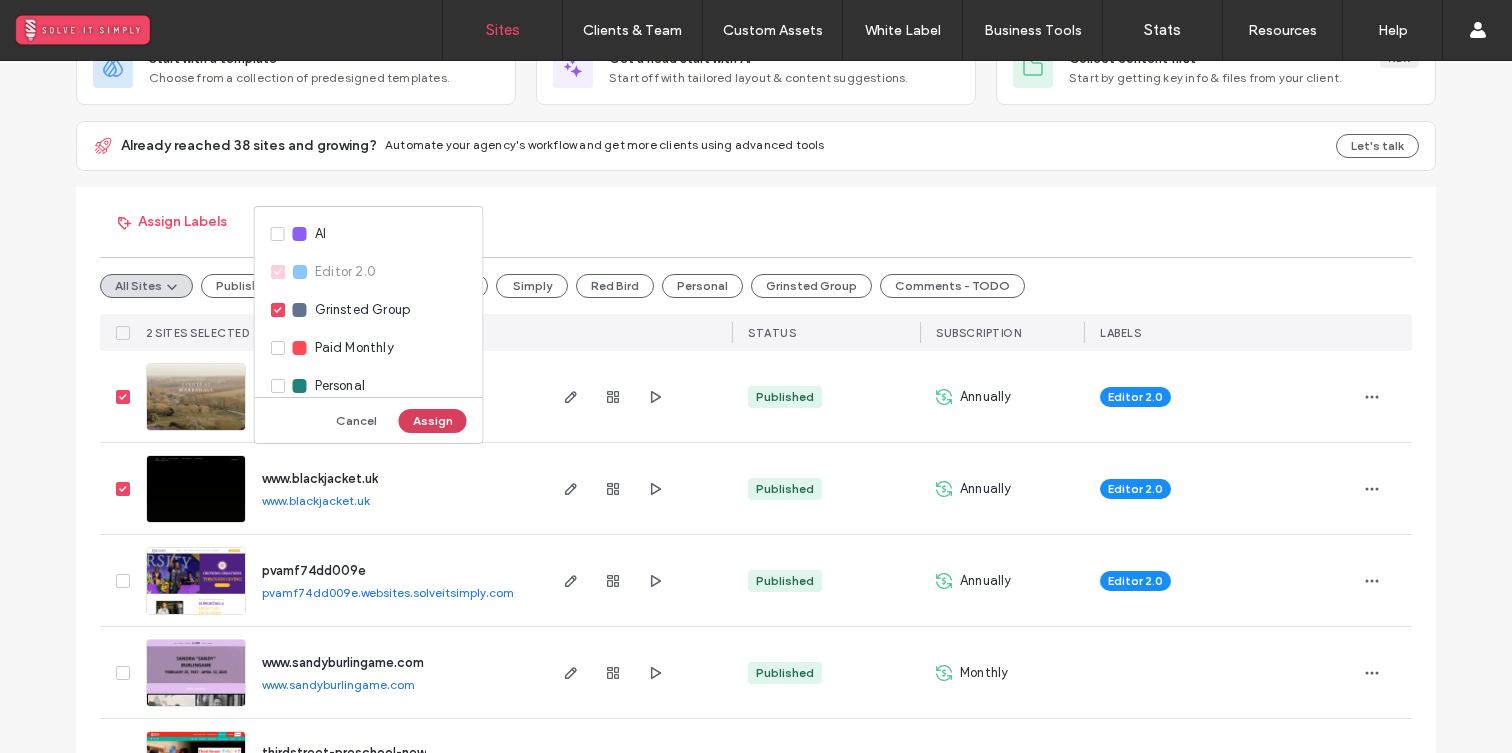 click on "Assign" at bounding box center [433, 421] 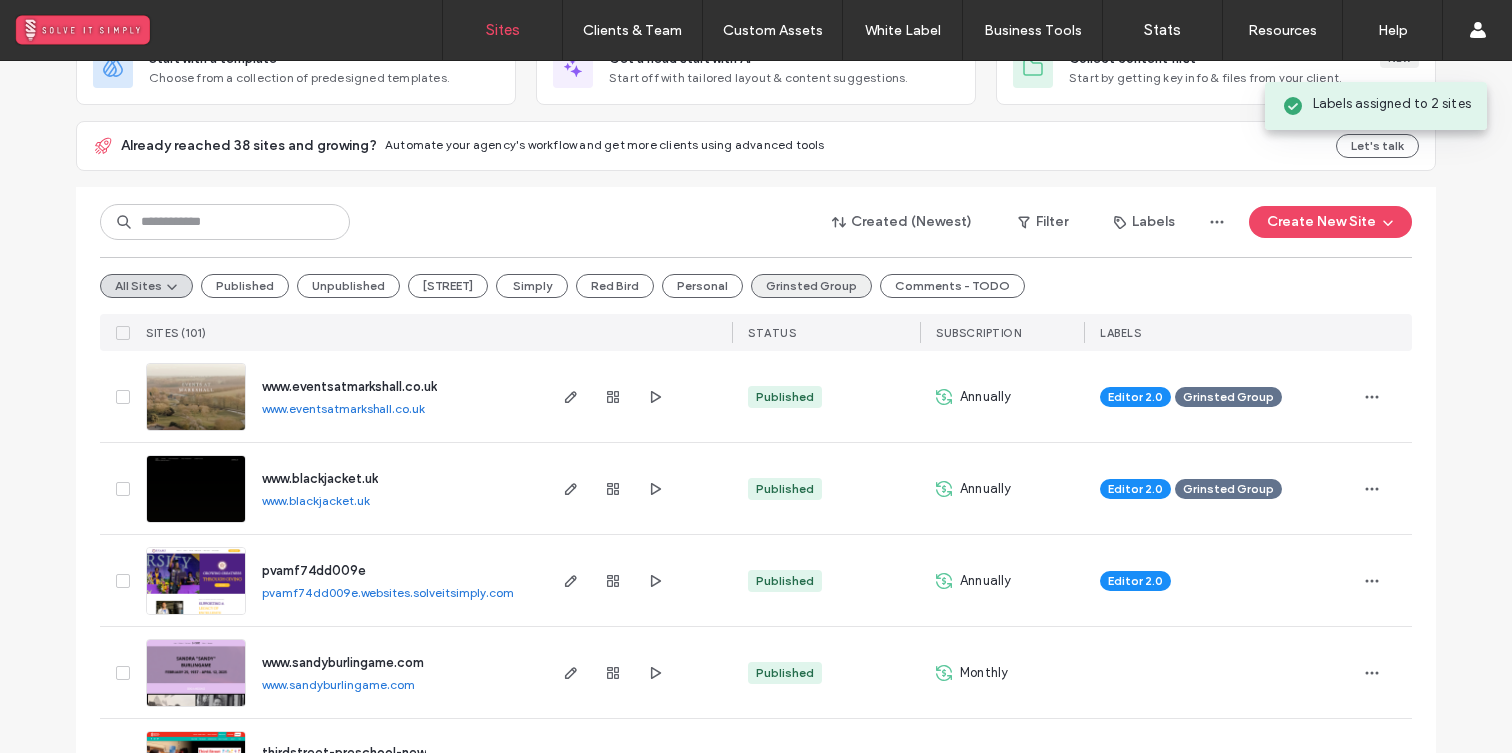 click on "Grinsted Group" at bounding box center (811, 286) 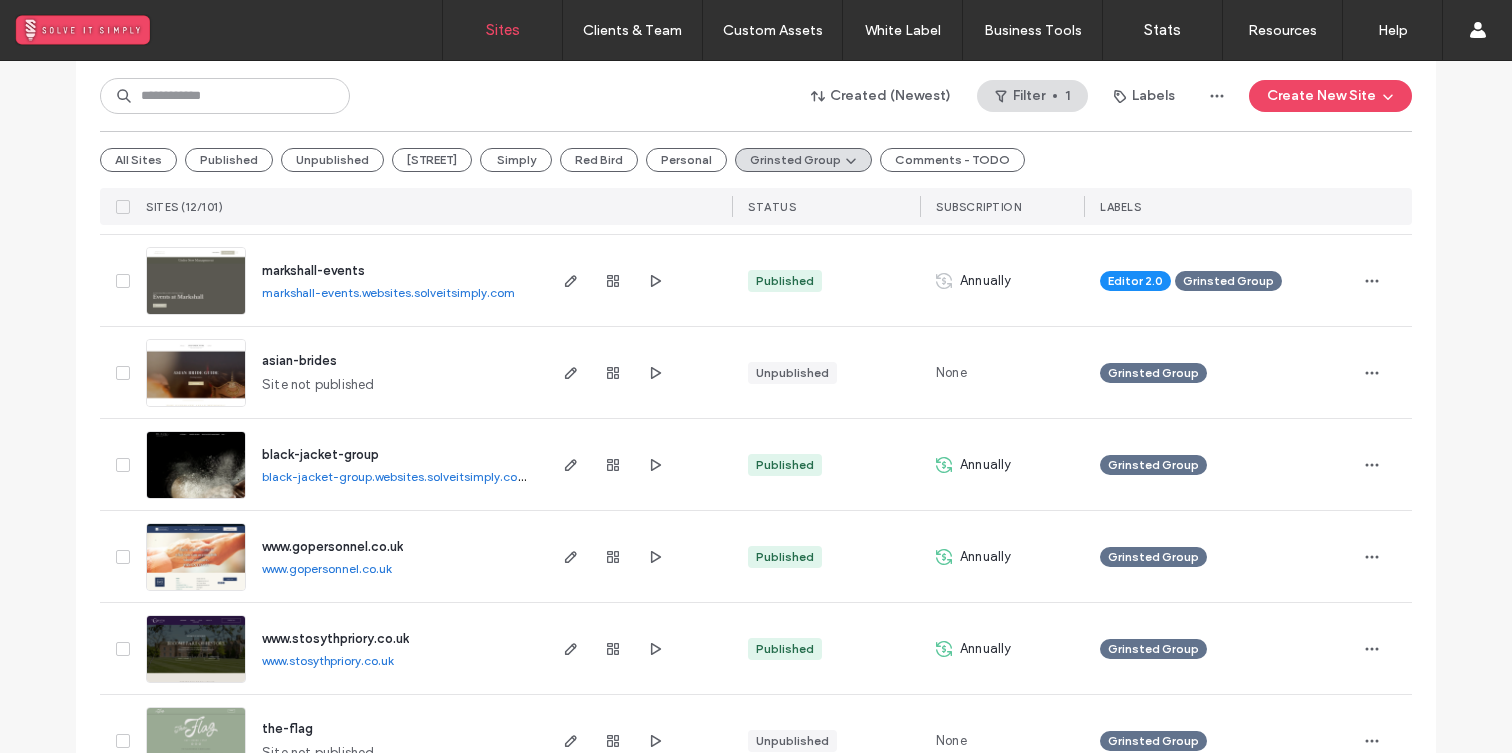 scroll, scrollTop: 451, scrollLeft: 0, axis: vertical 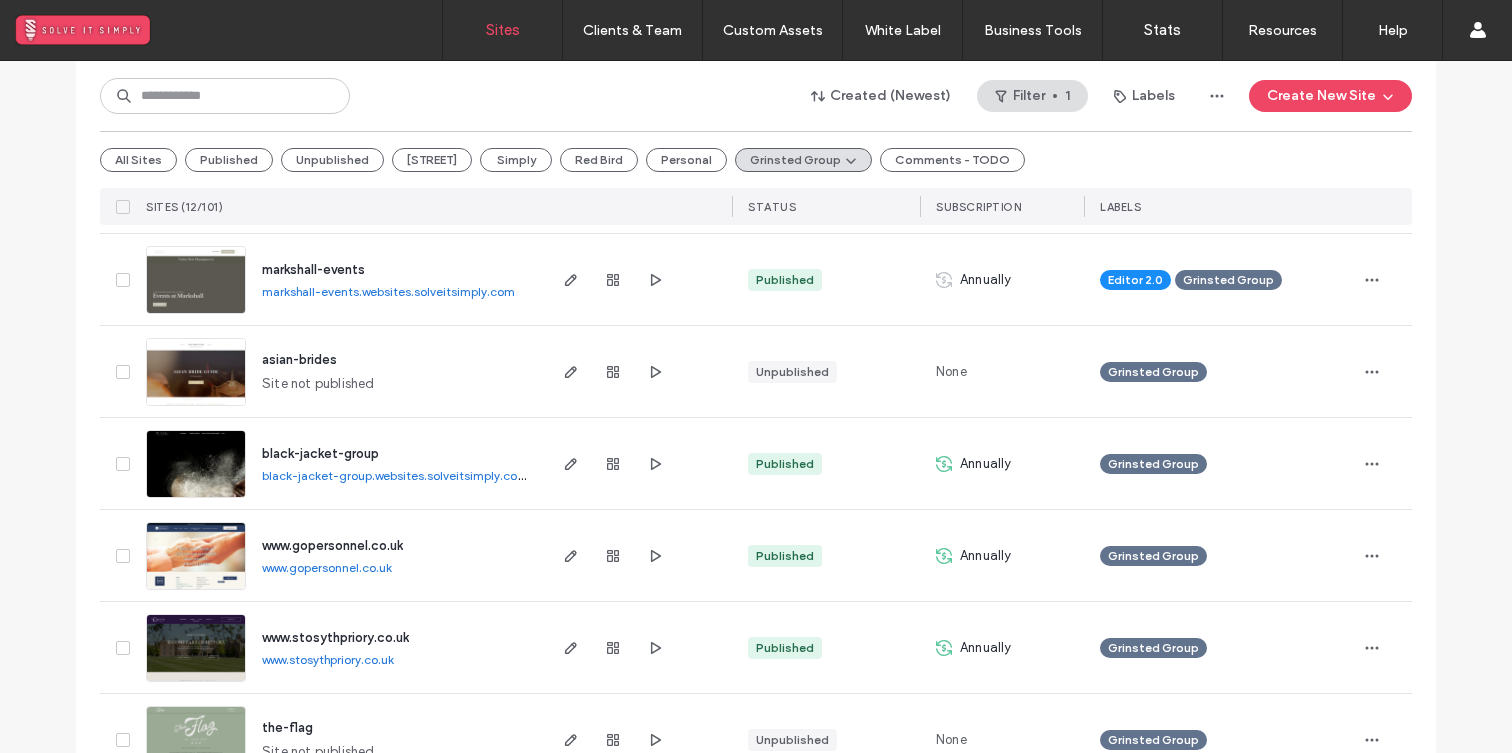 click on "black-jacket-group" at bounding box center [320, 453] 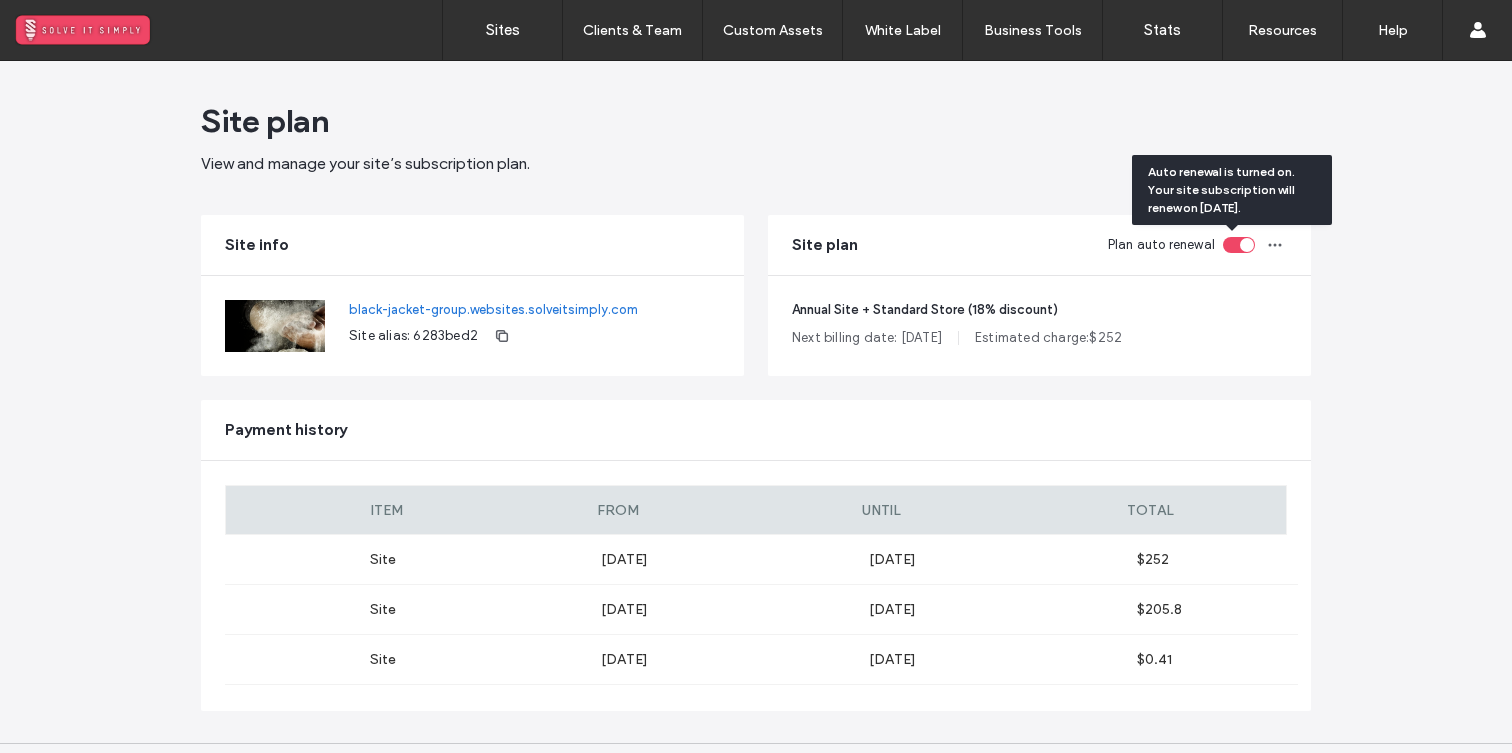 scroll, scrollTop: 0, scrollLeft: 0, axis: both 